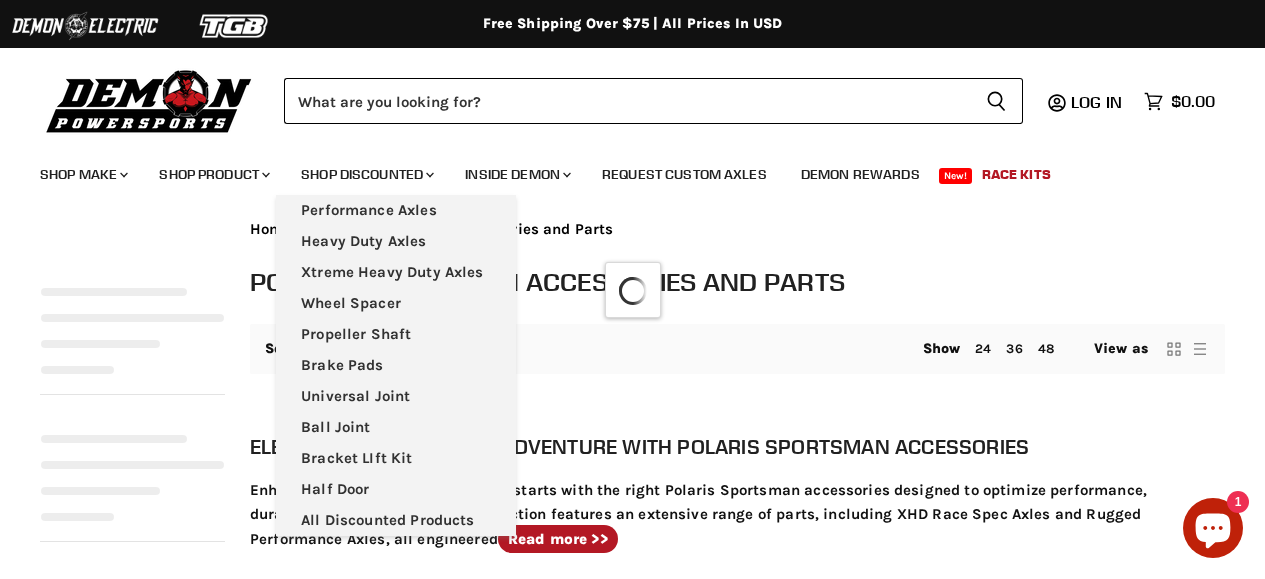 select on "**********" 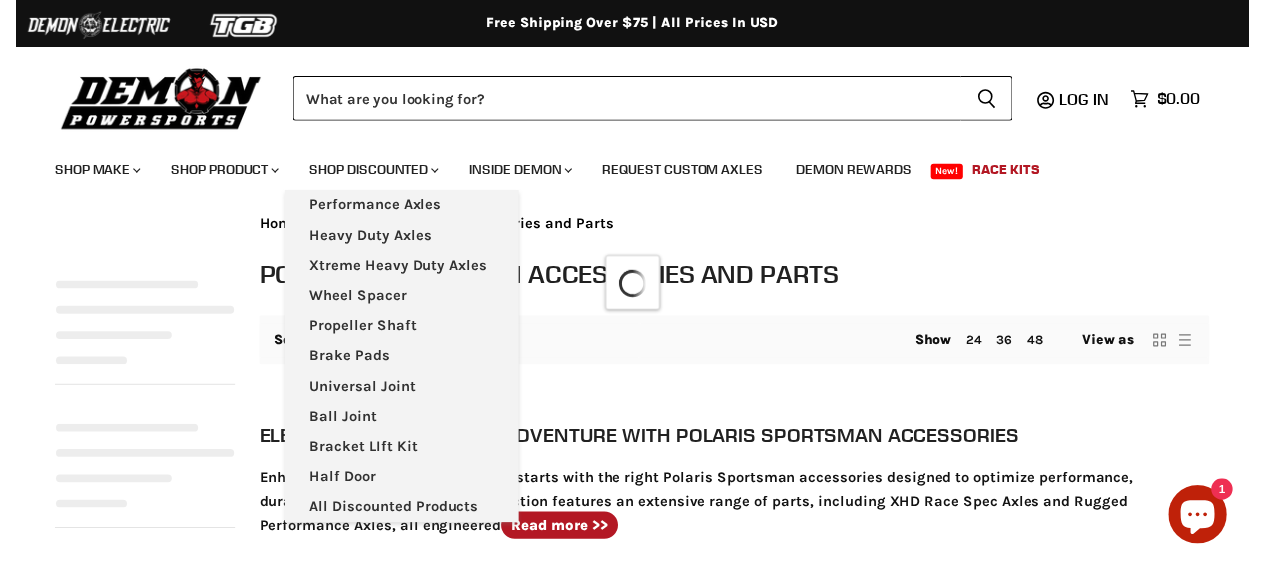 scroll, scrollTop: 0, scrollLeft: 0, axis: both 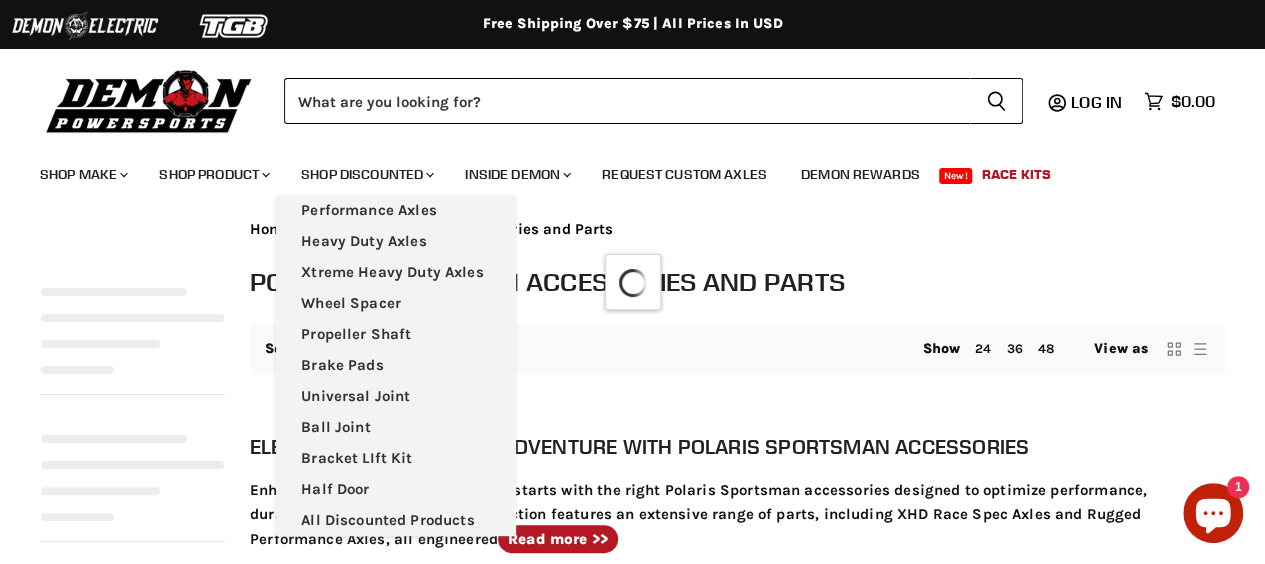 select on "**********" 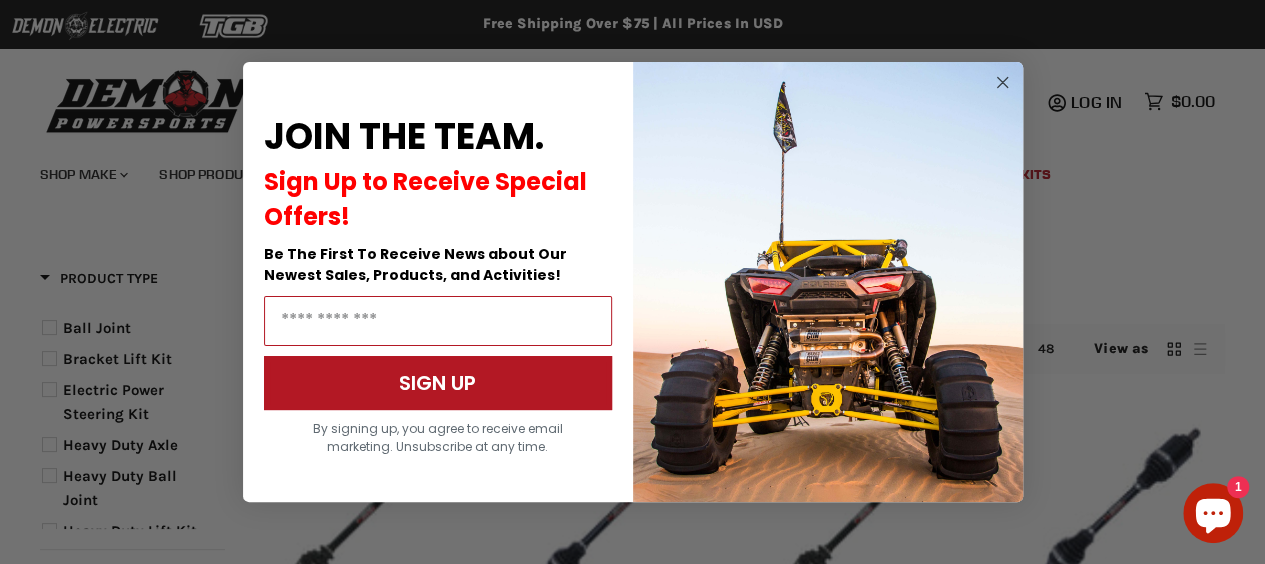 scroll, scrollTop: 0, scrollLeft: 0, axis: both 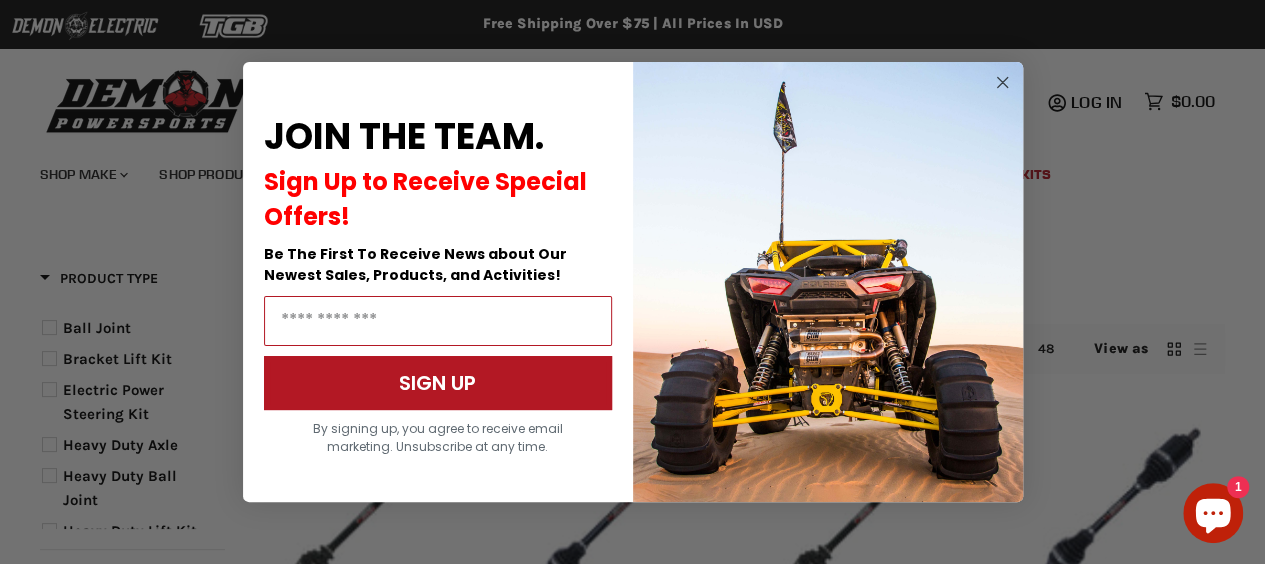 click 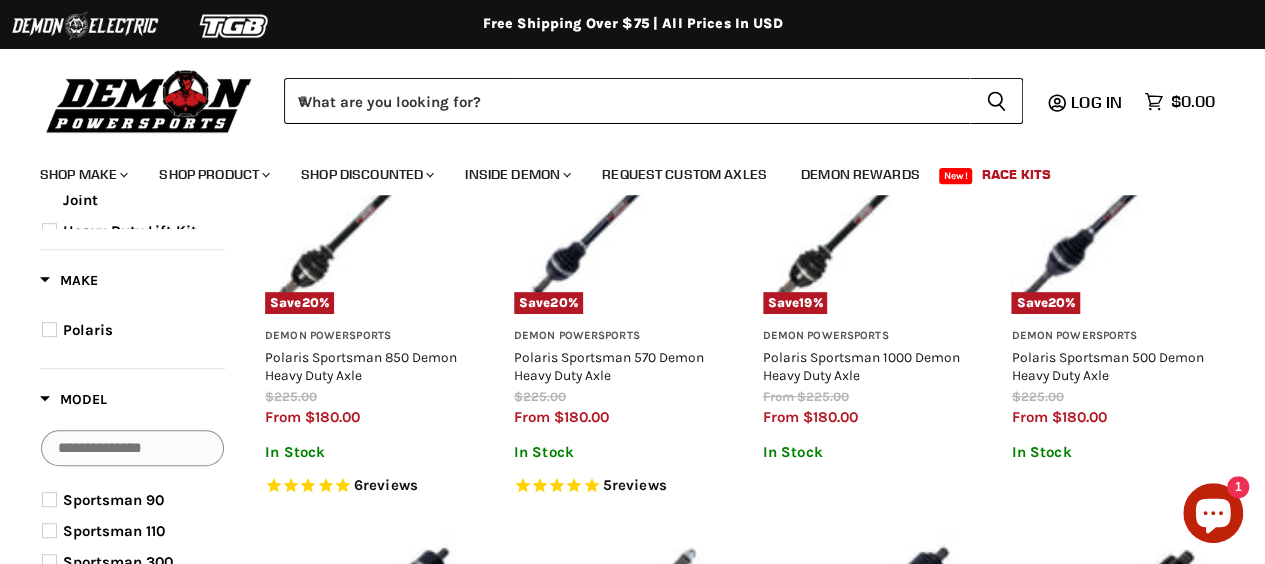 scroll, scrollTop: 100, scrollLeft: 0, axis: vertical 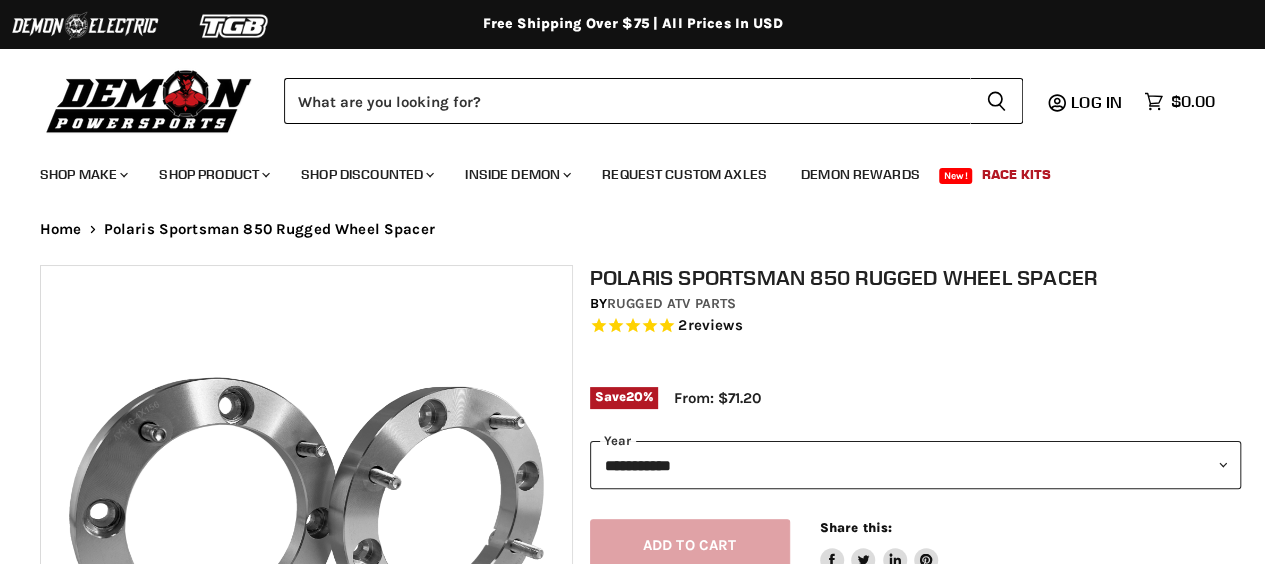 select on "******" 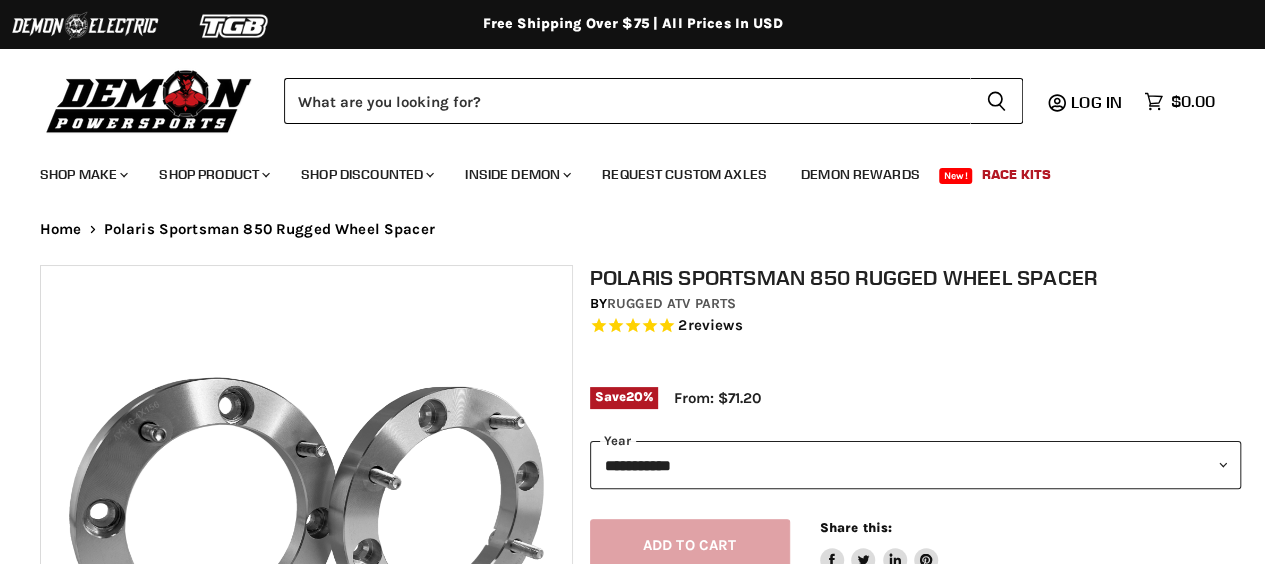 scroll, scrollTop: 200, scrollLeft: 0, axis: vertical 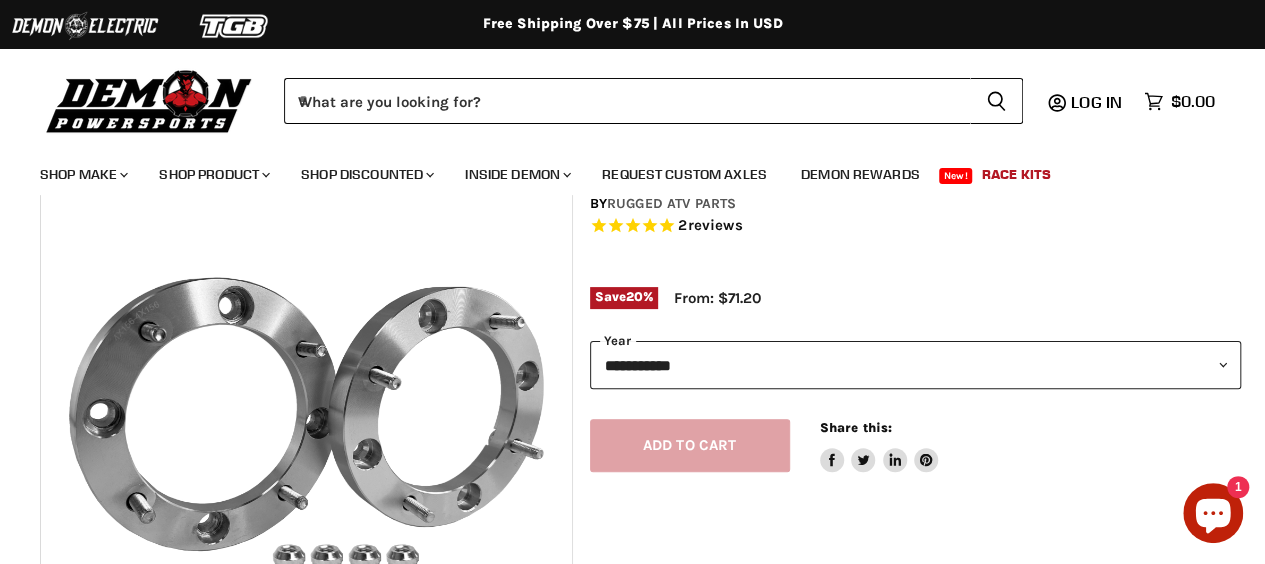 click on "**********" at bounding box center (916, 365) 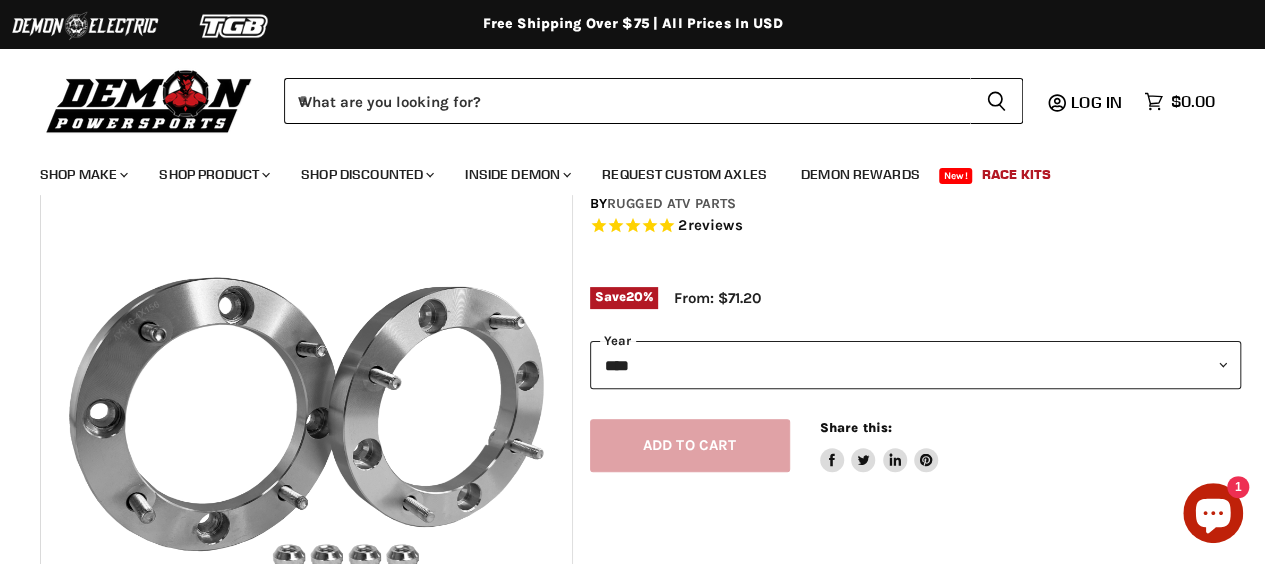 click on "**********" at bounding box center [916, 365] 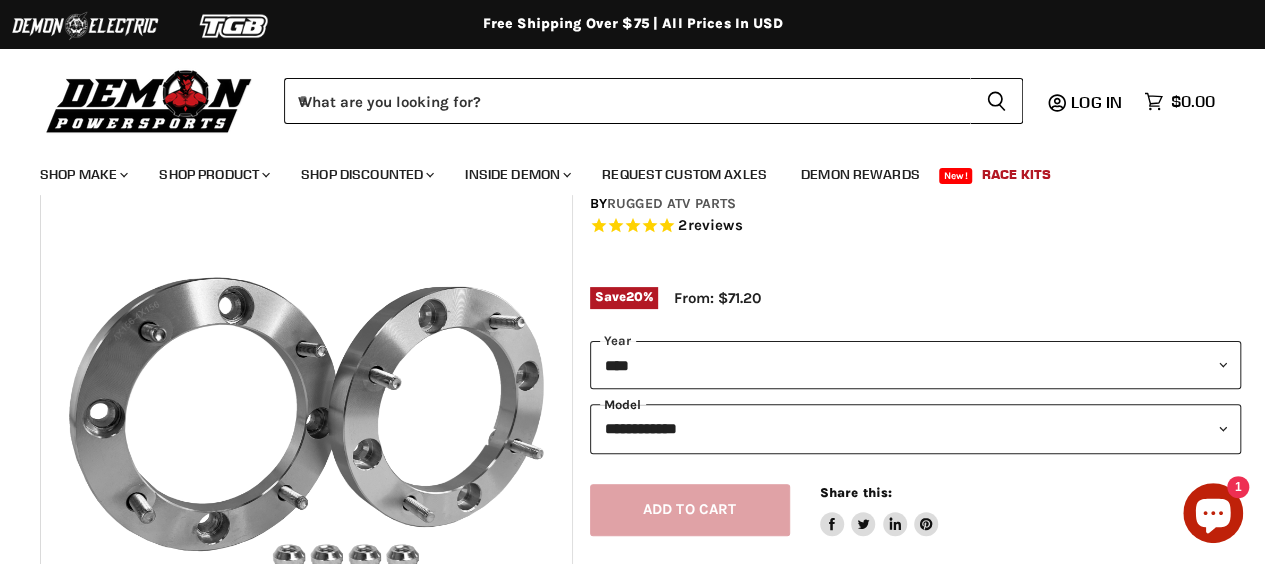 click on "**********" at bounding box center [916, 428] 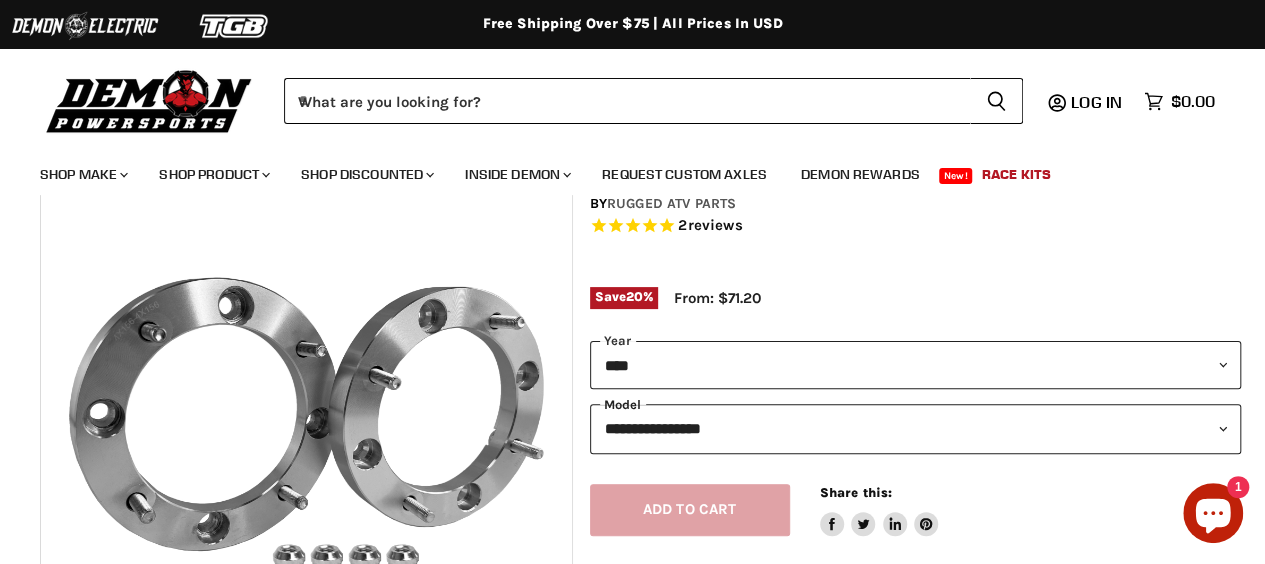 click on "**********" at bounding box center (916, 428) 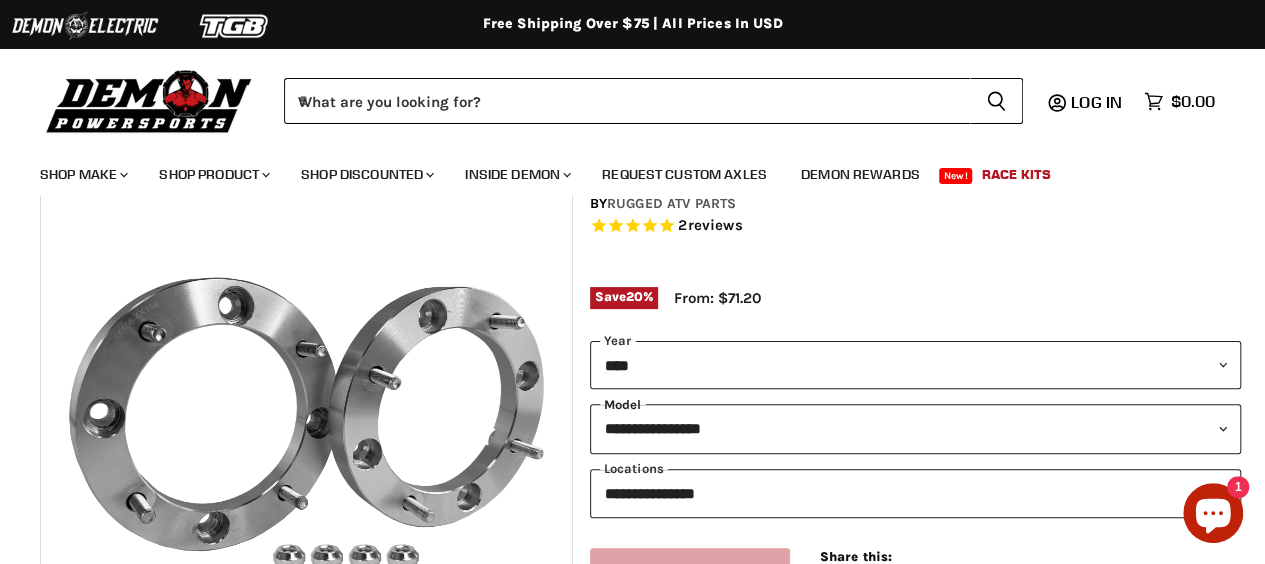 scroll, scrollTop: 200, scrollLeft: 0, axis: vertical 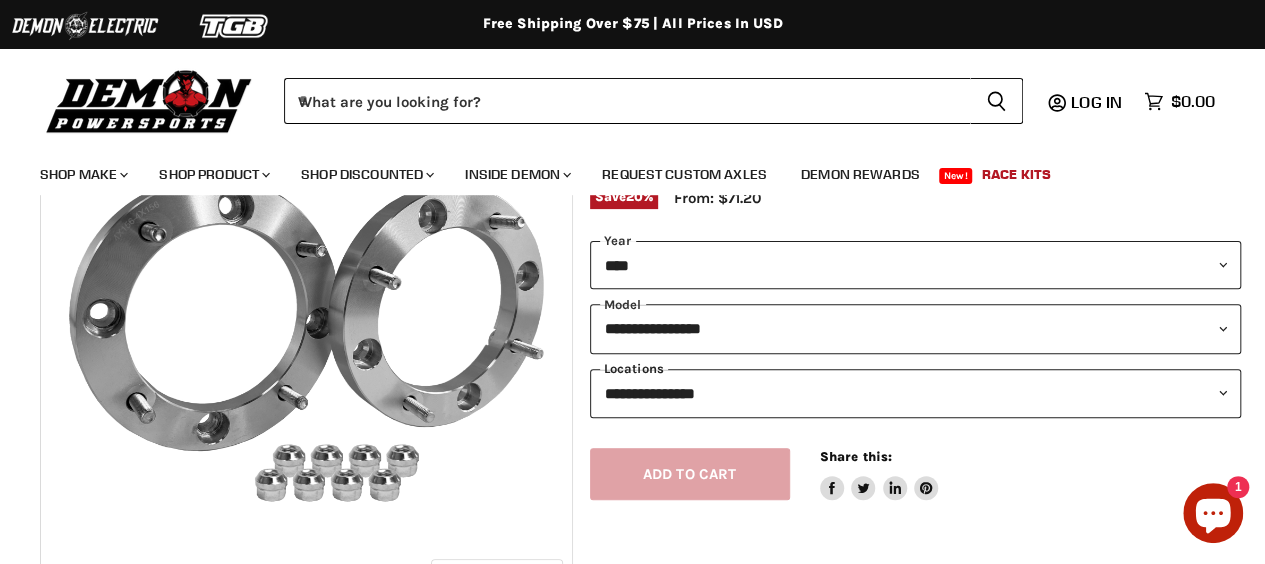 click on "**********" at bounding box center (916, 393) 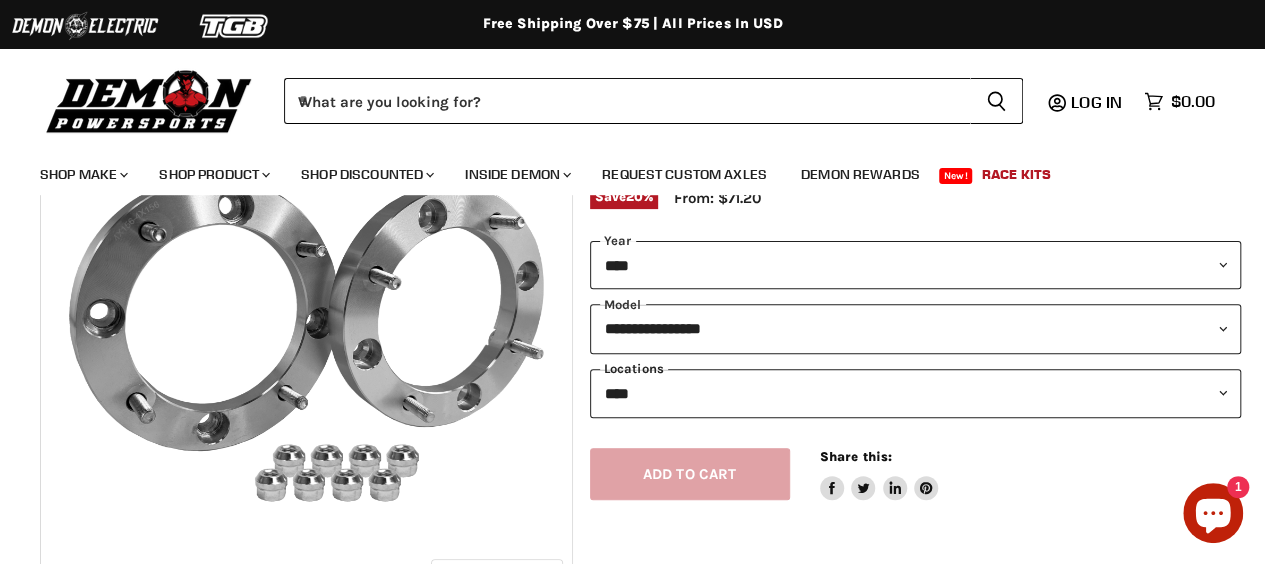 click on "**********" at bounding box center (916, 393) 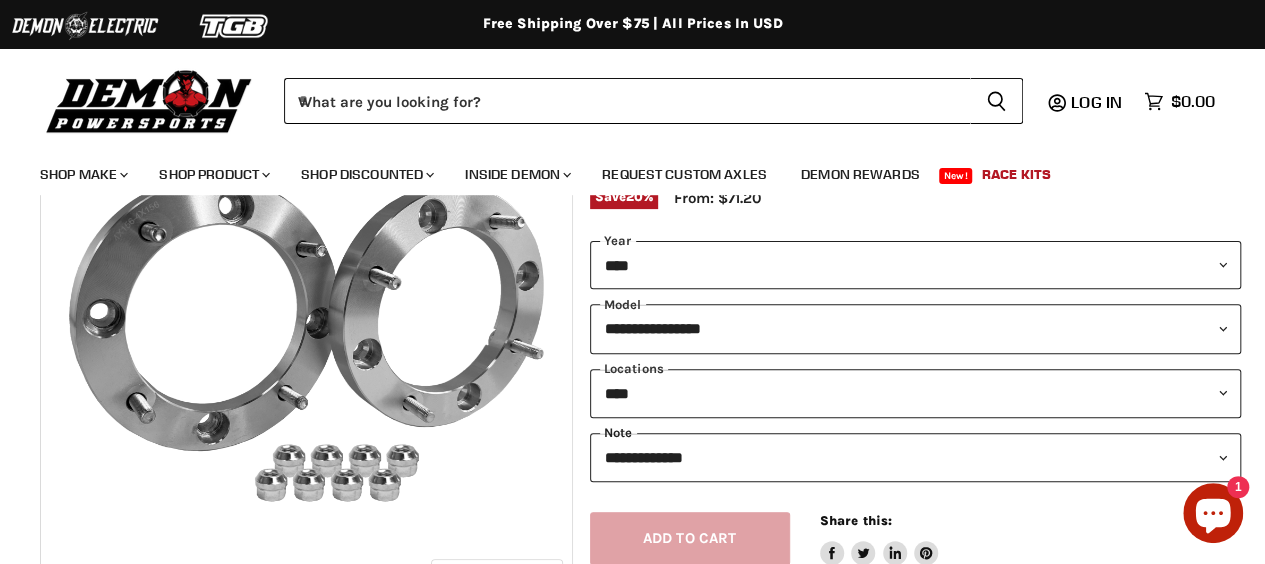 click on "**********" at bounding box center [916, 457] 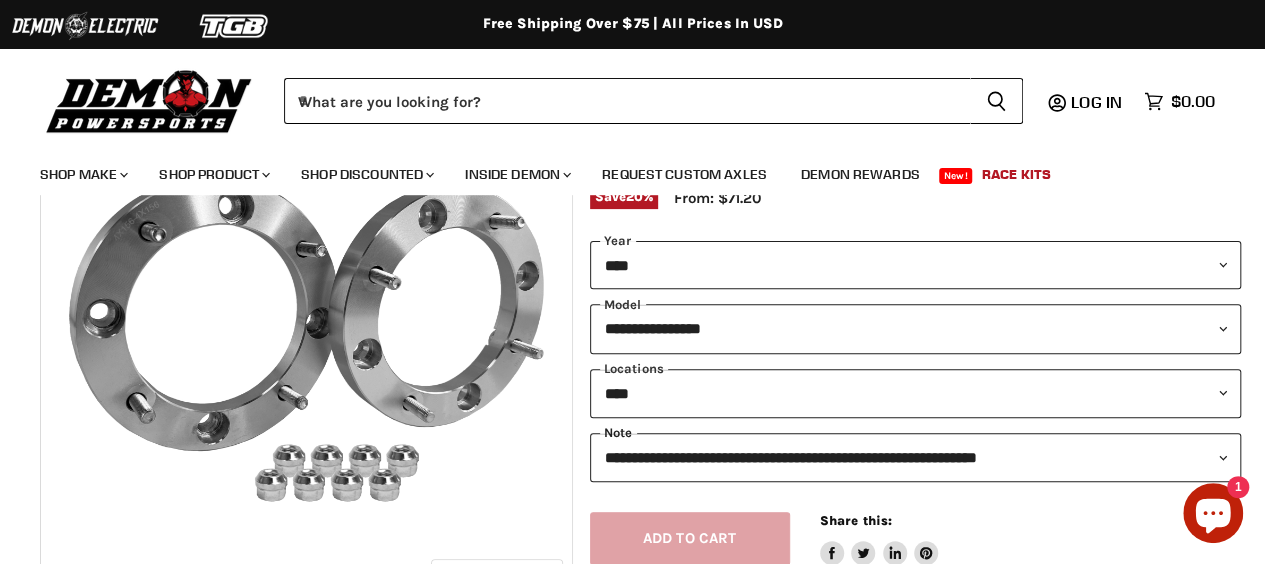 click on "**********" at bounding box center [916, 457] 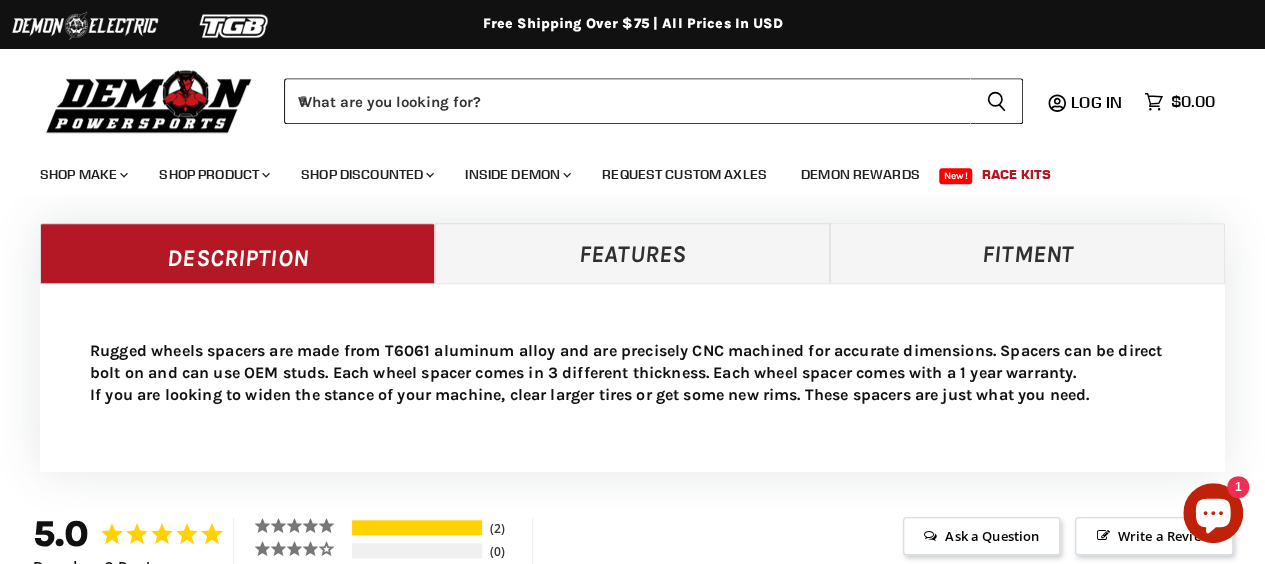 scroll, scrollTop: 600, scrollLeft: 0, axis: vertical 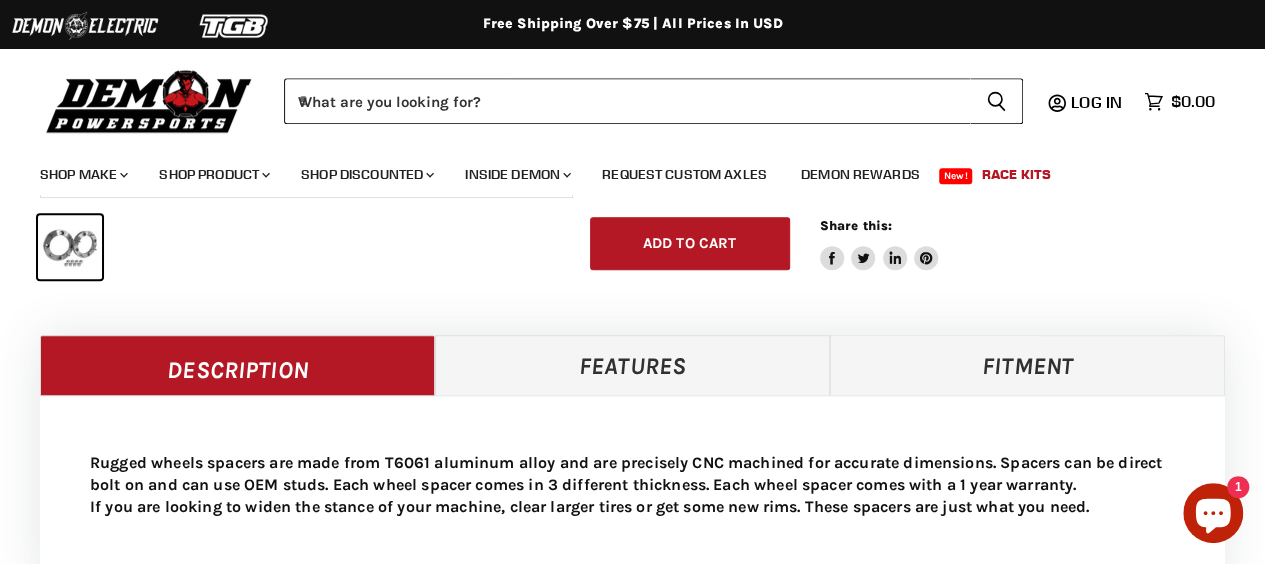 click on "Features" at bounding box center [632, 365] 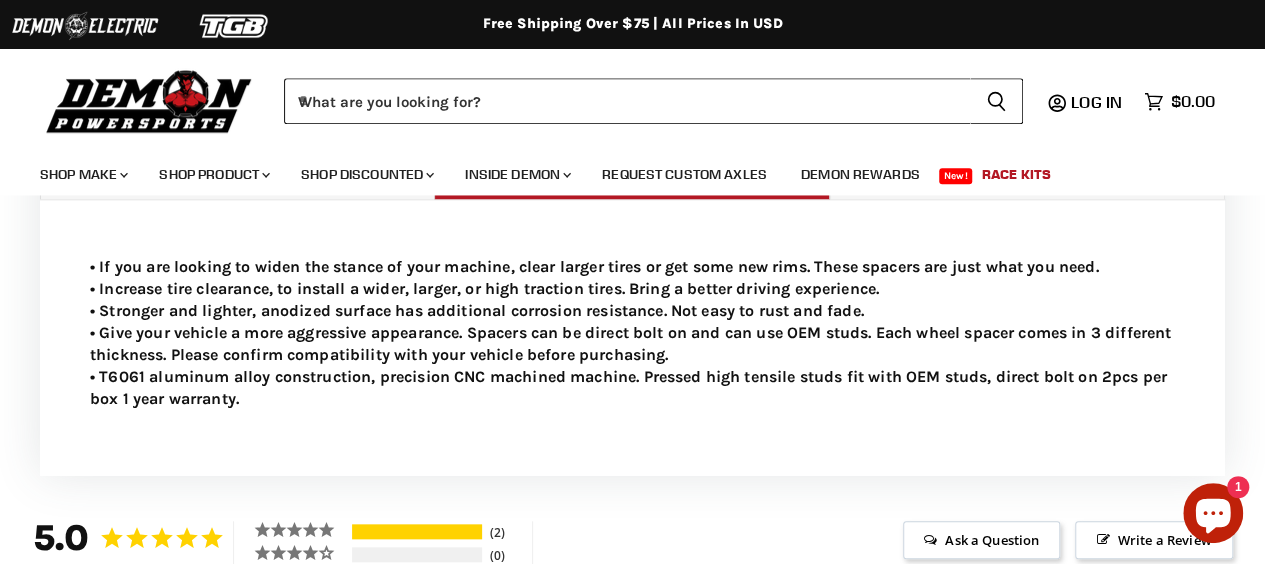 scroll, scrollTop: 800, scrollLeft: 0, axis: vertical 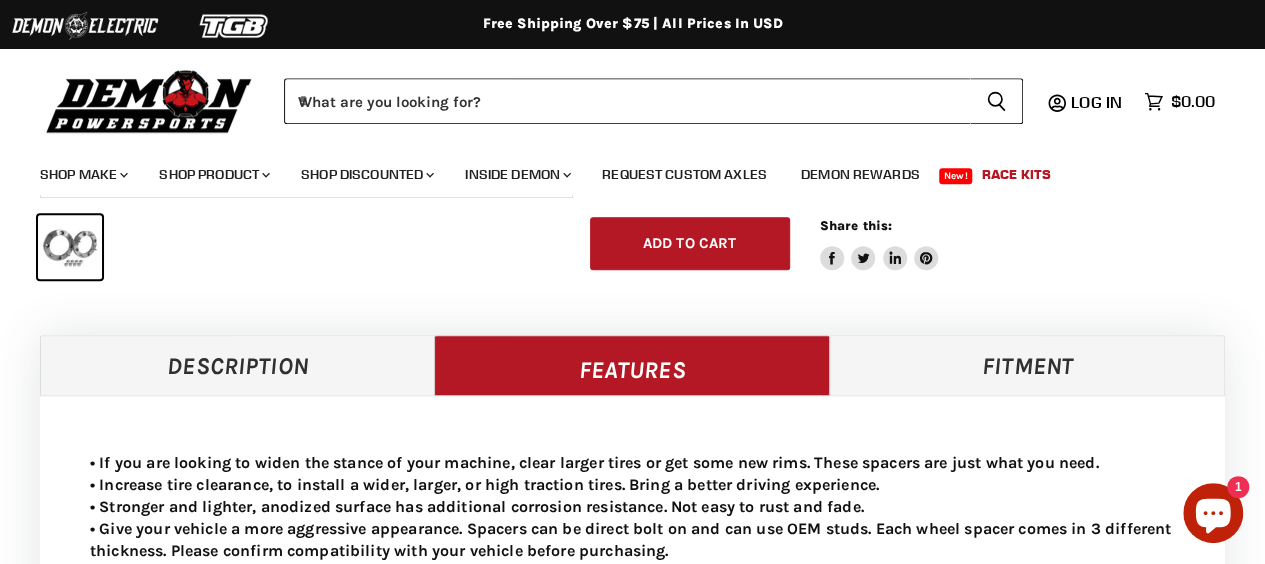 click on "Description" at bounding box center (237, 365) 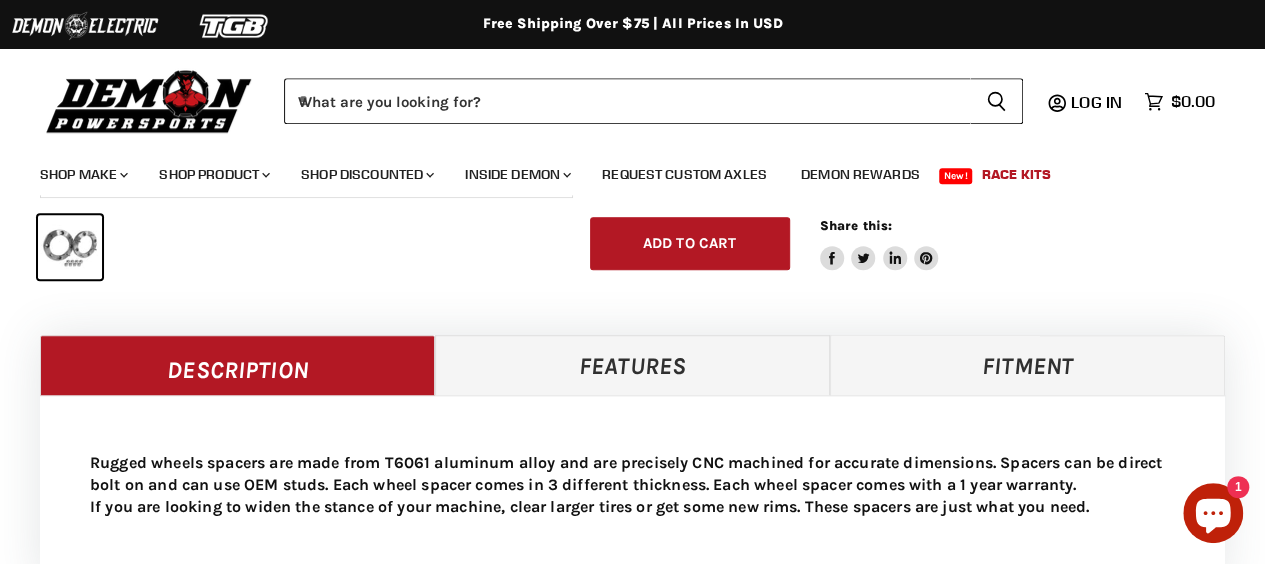 scroll, scrollTop: 700, scrollLeft: 0, axis: vertical 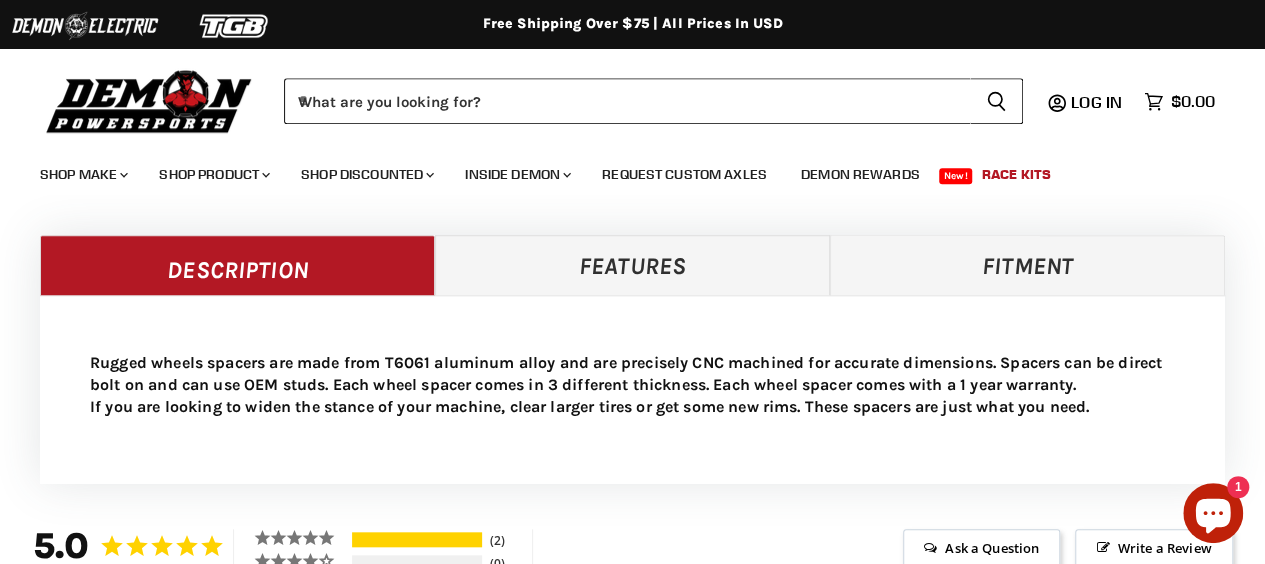 click on "Fitment" at bounding box center [1027, 265] 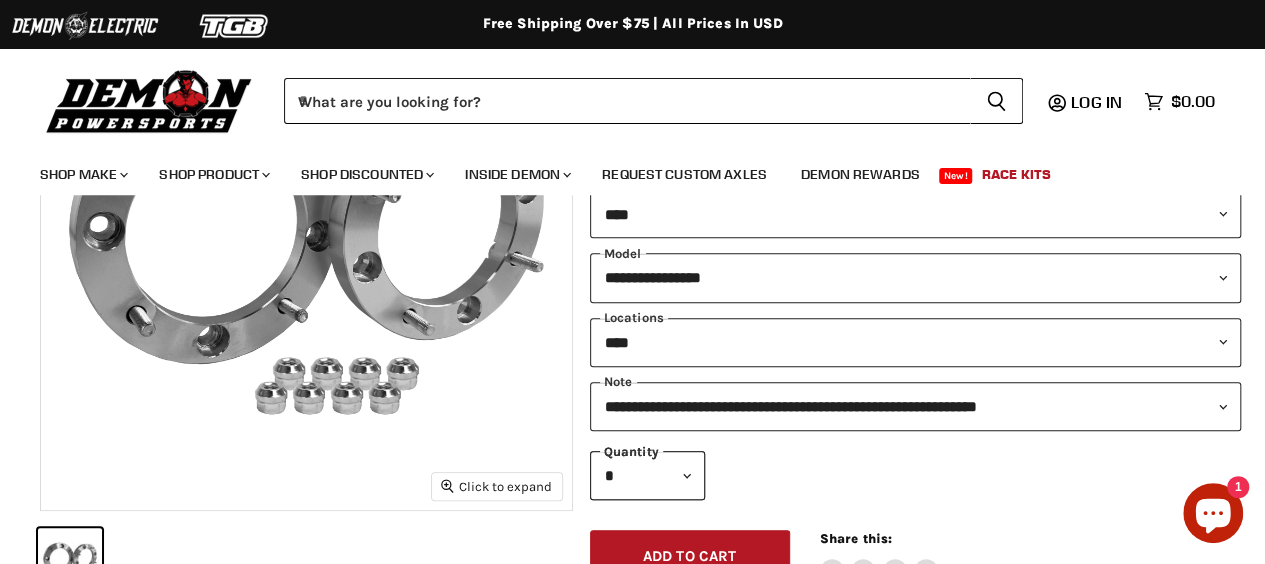 scroll, scrollTop: 0, scrollLeft: 0, axis: both 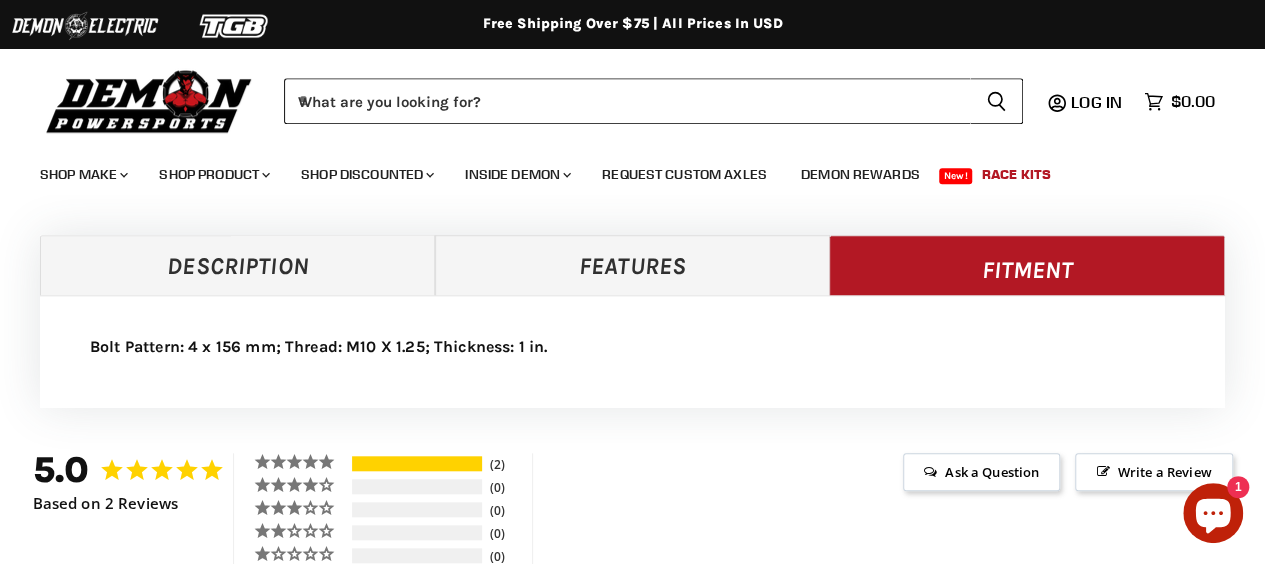 click on "Features" at bounding box center [632, 265] 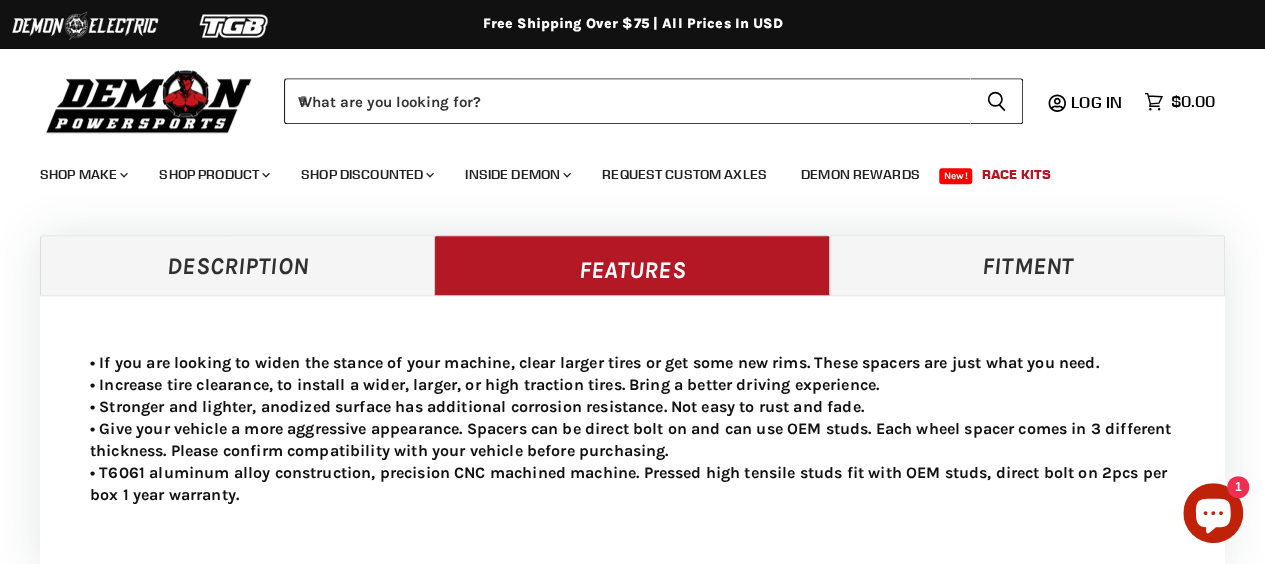 click on "Fitment" at bounding box center [1027, 265] 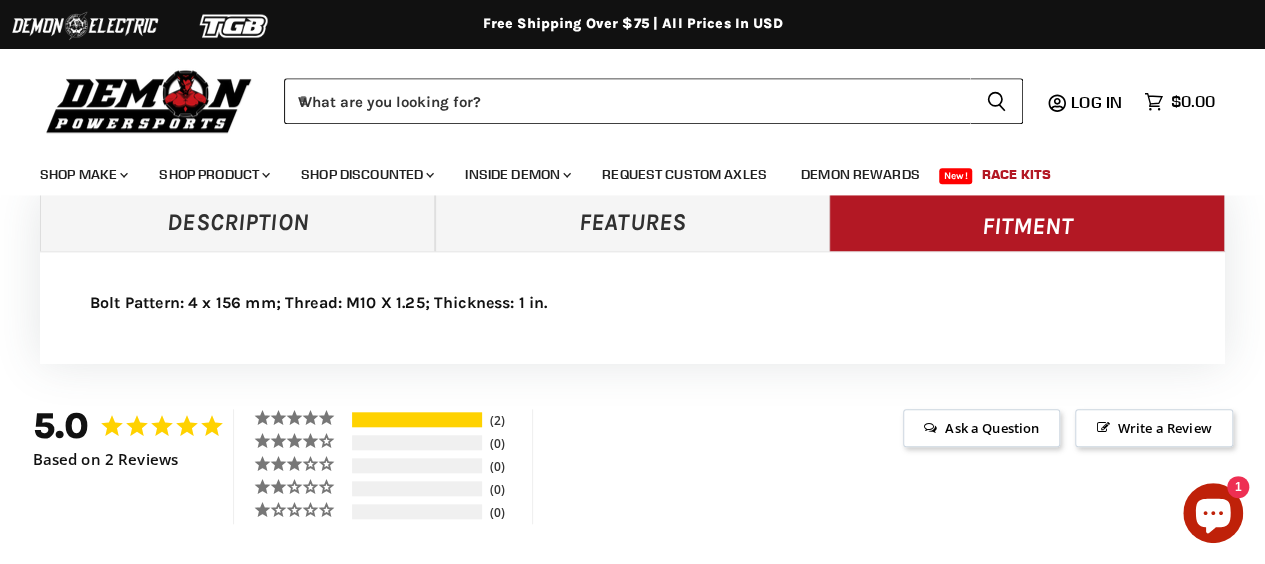 scroll, scrollTop: 700, scrollLeft: 0, axis: vertical 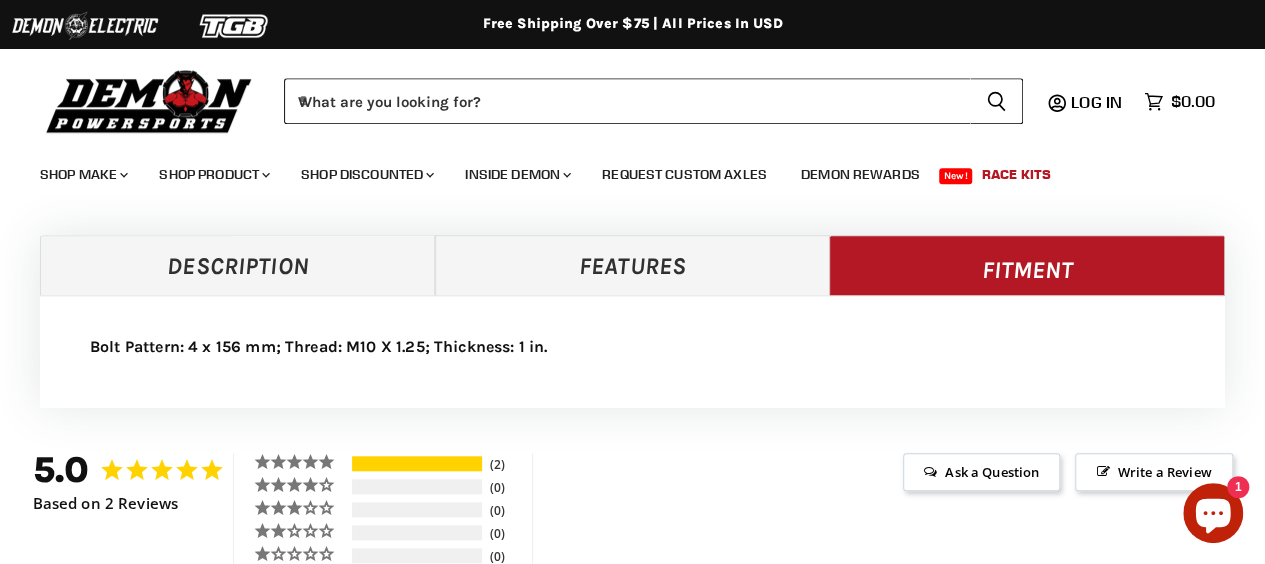 click on "Description" at bounding box center (237, 265) 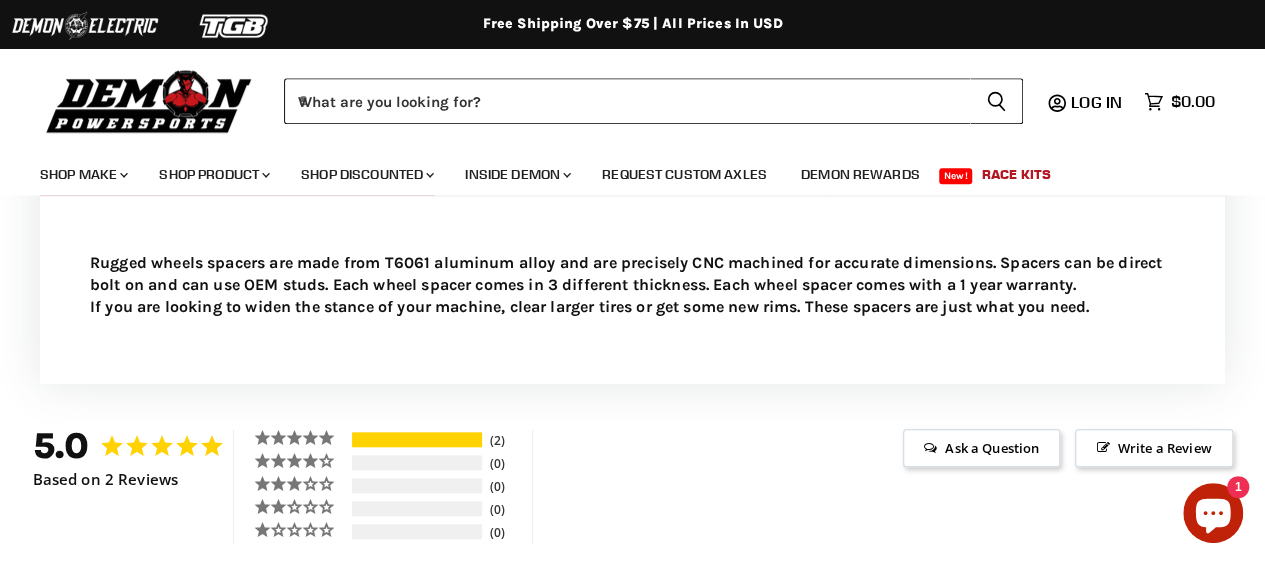 scroll, scrollTop: 600, scrollLeft: 0, axis: vertical 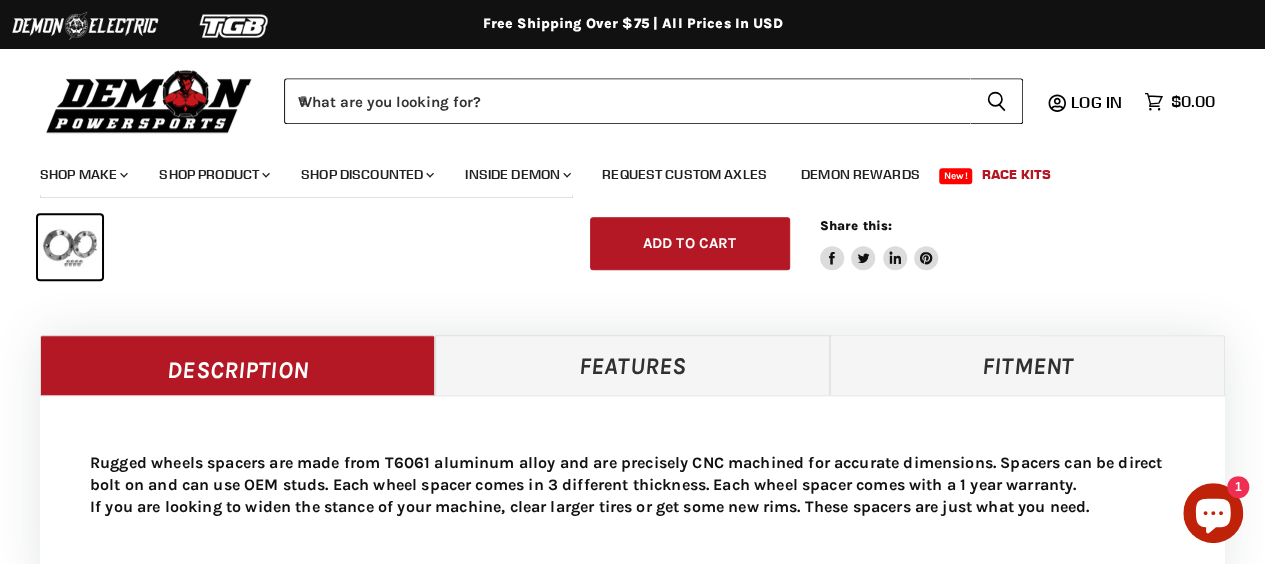 click on "Features" at bounding box center (632, 365) 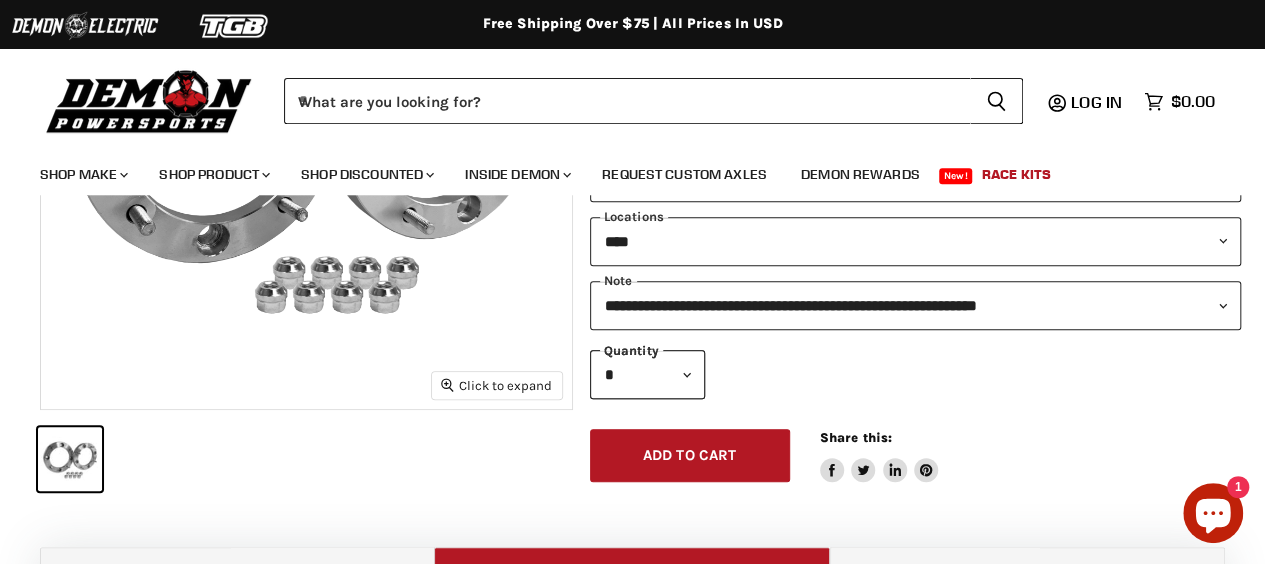 scroll, scrollTop: 500, scrollLeft: 0, axis: vertical 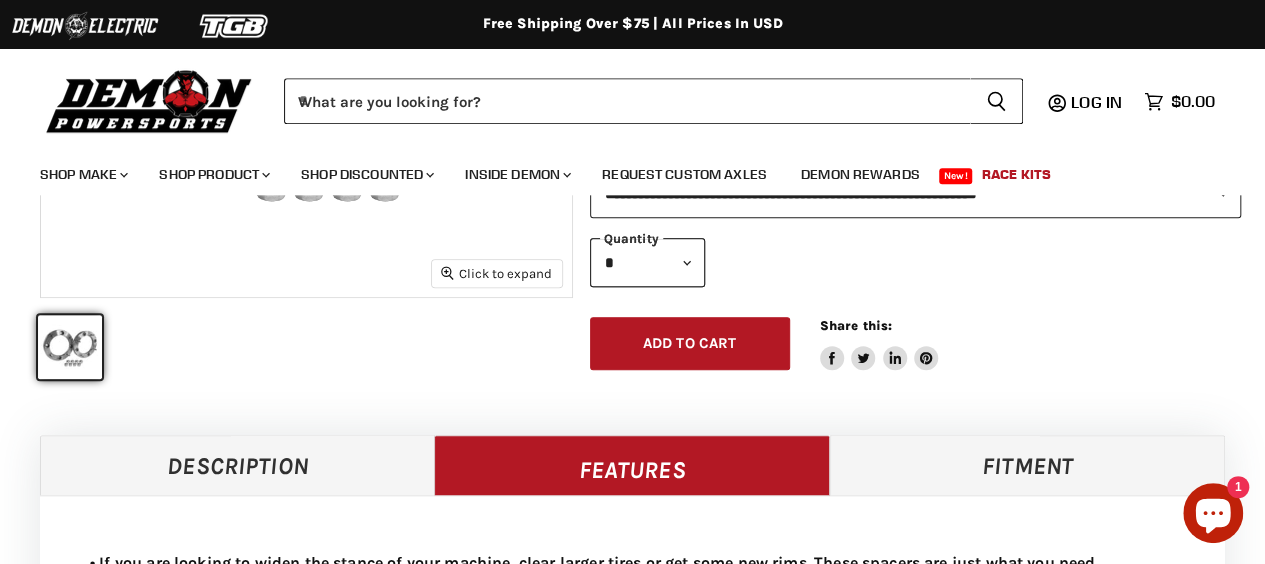 drag, startPoint x: 58, startPoint y: 356, endPoint x: 78, endPoint y: 358, distance: 20.09975 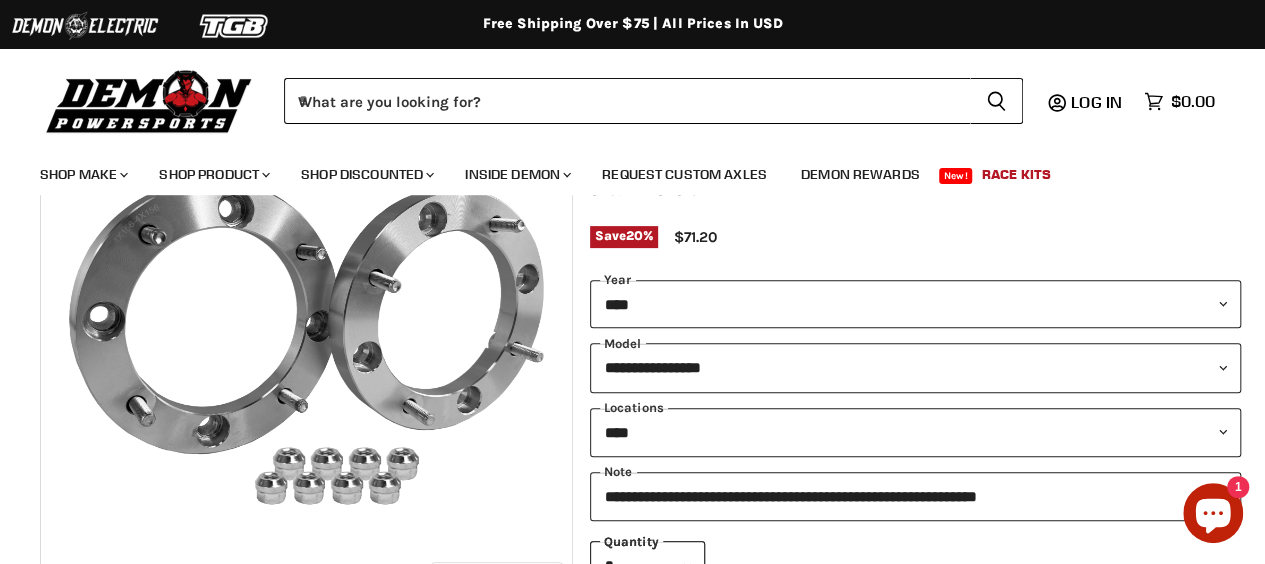scroll, scrollTop: 100, scrollLeft: 0, axis: vertical 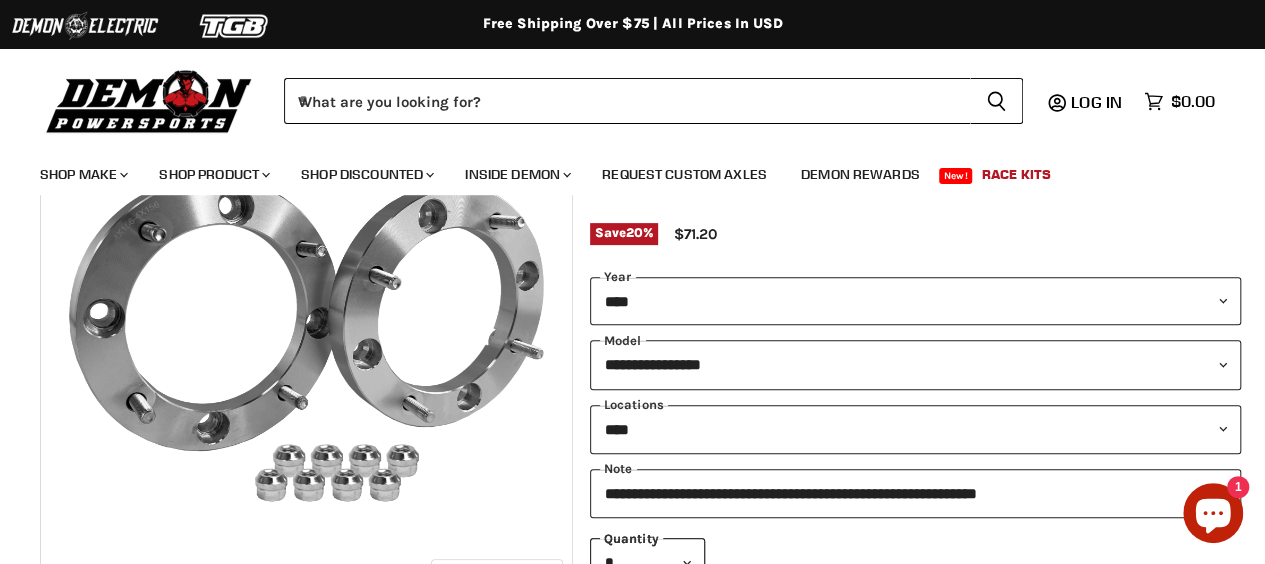 click at bounding box center (306, 331) 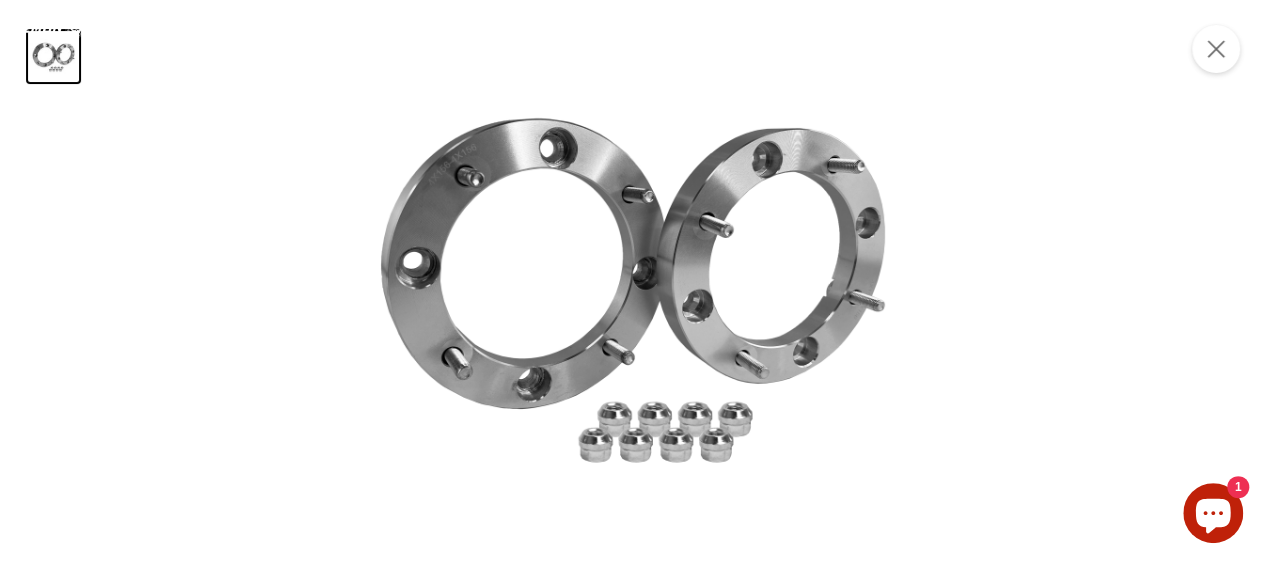 click at bounding box center [633, 282] 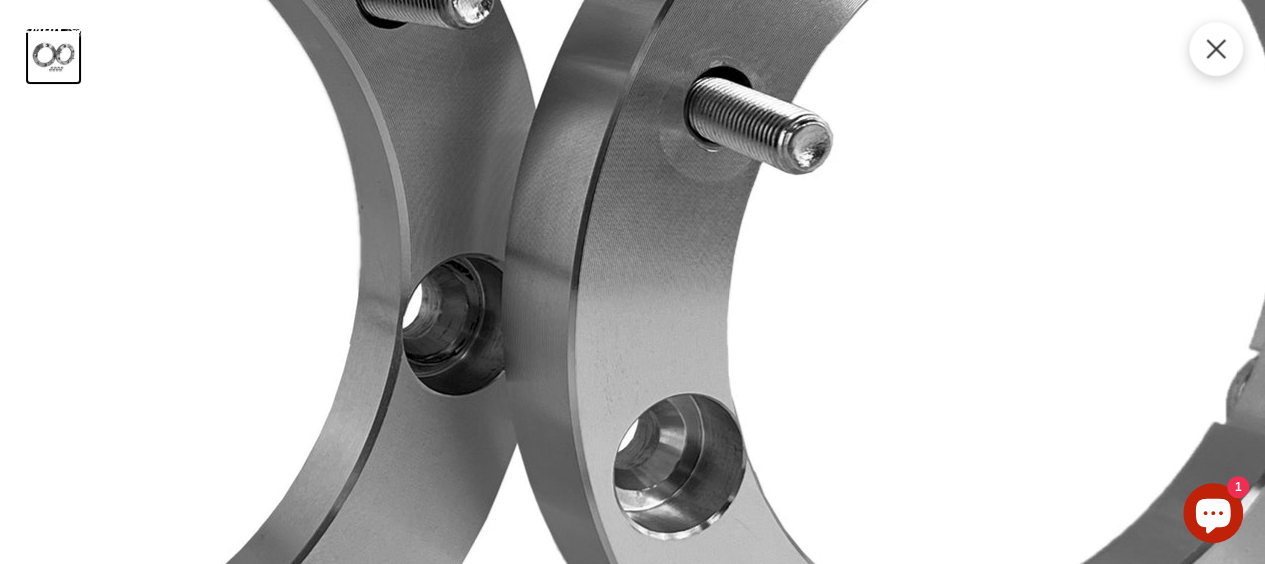 click 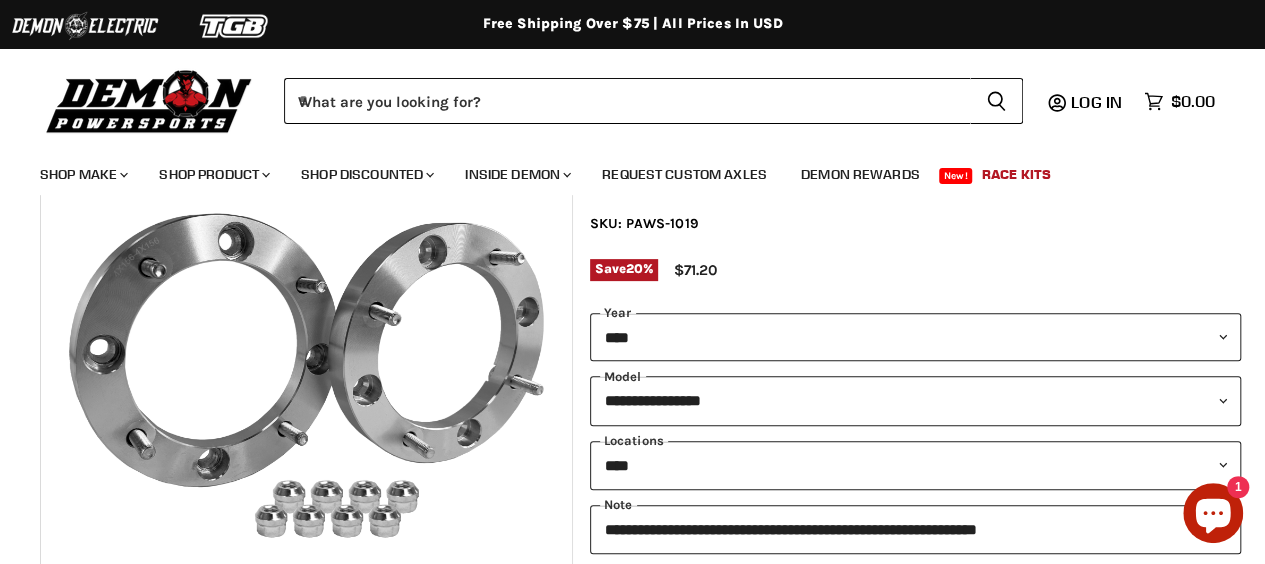 scroll, scrollTop: 133, scrollLeft: 0, axis: vertical 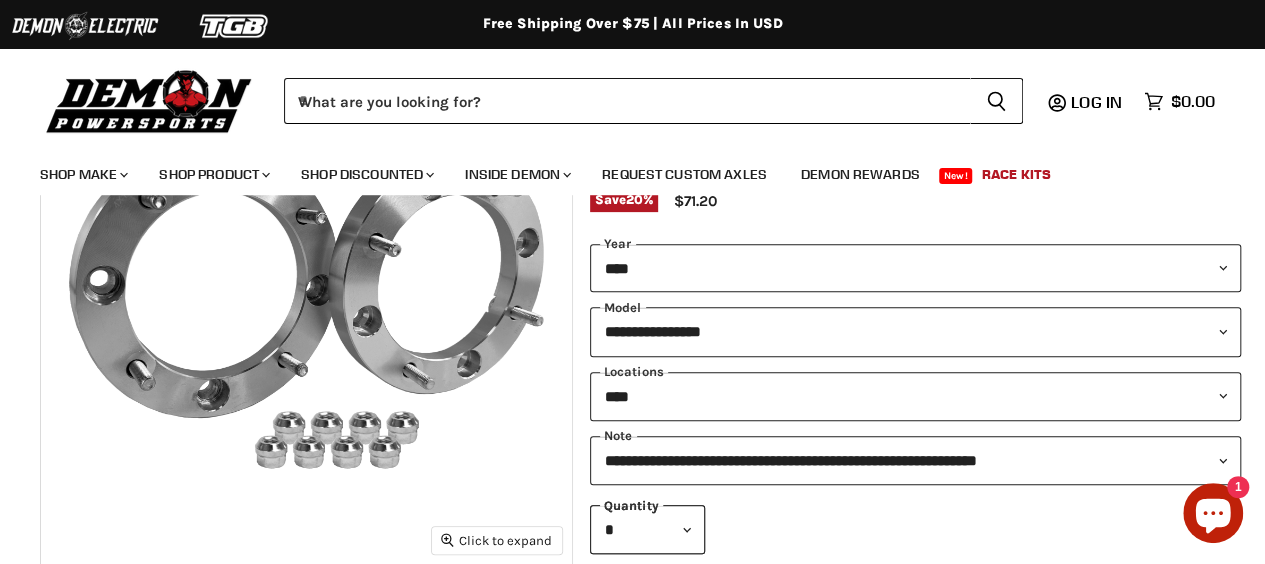 click at bounding box center (306, 298) 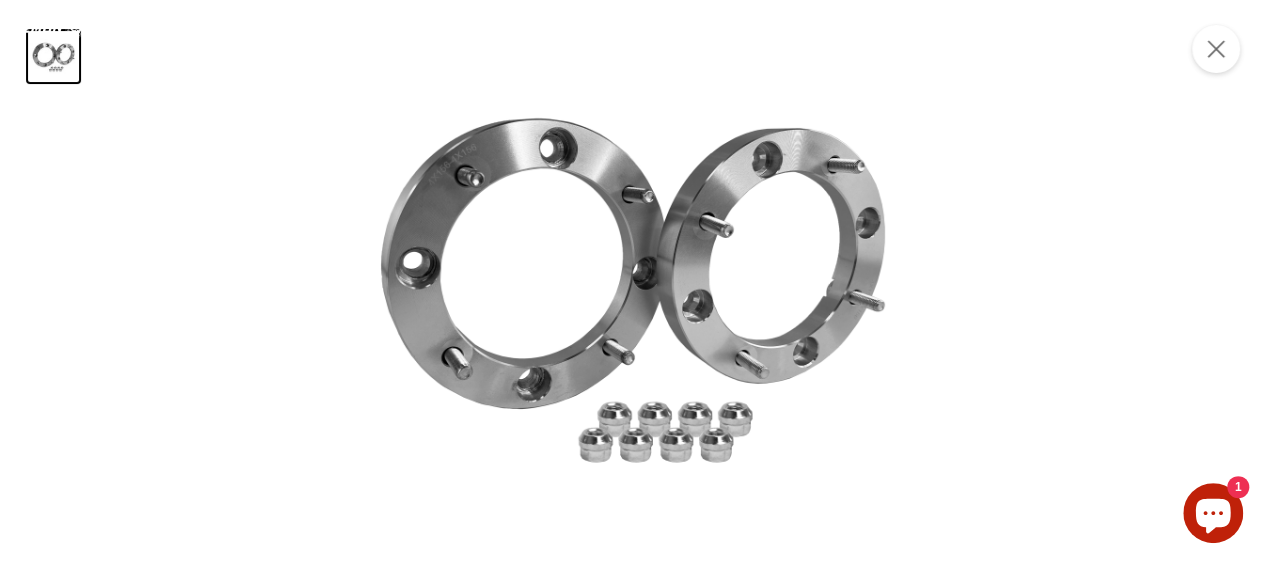 click at bounding box center [633, 282] 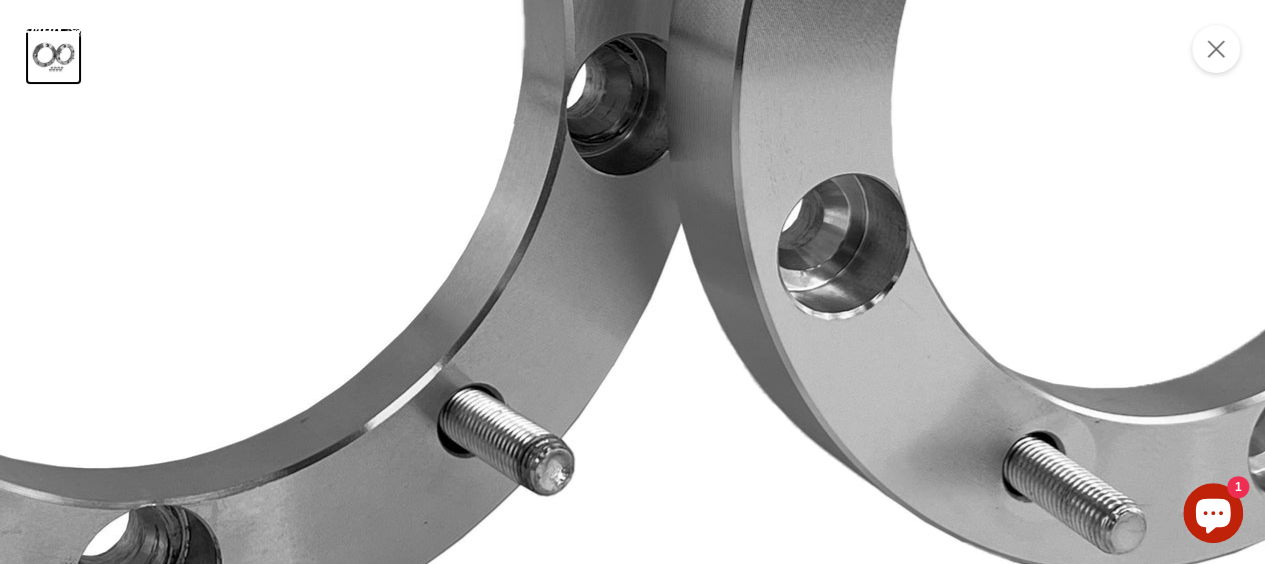 click at bounding box center (568, 143) 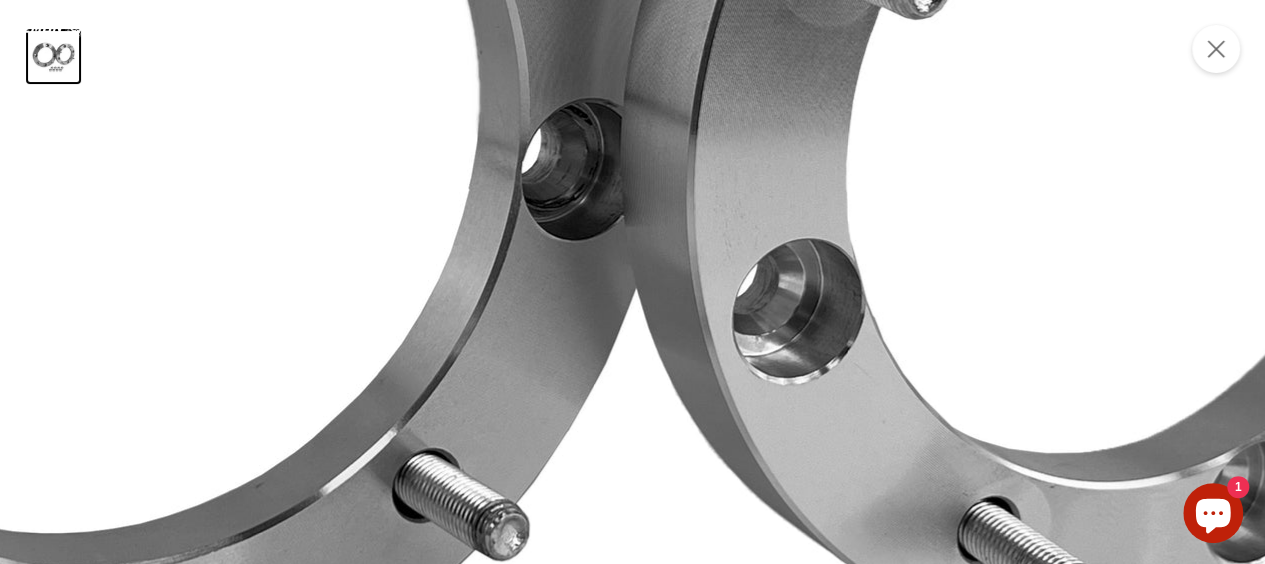 click at bounding box center [523, 208] 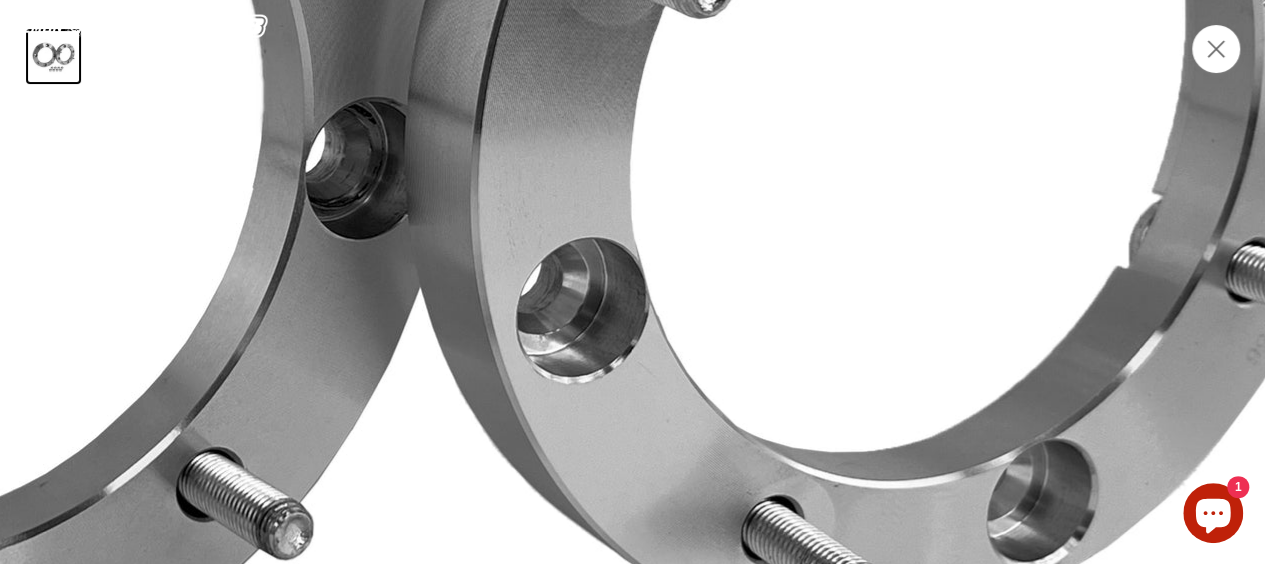 click at bounding box center [307, 207] 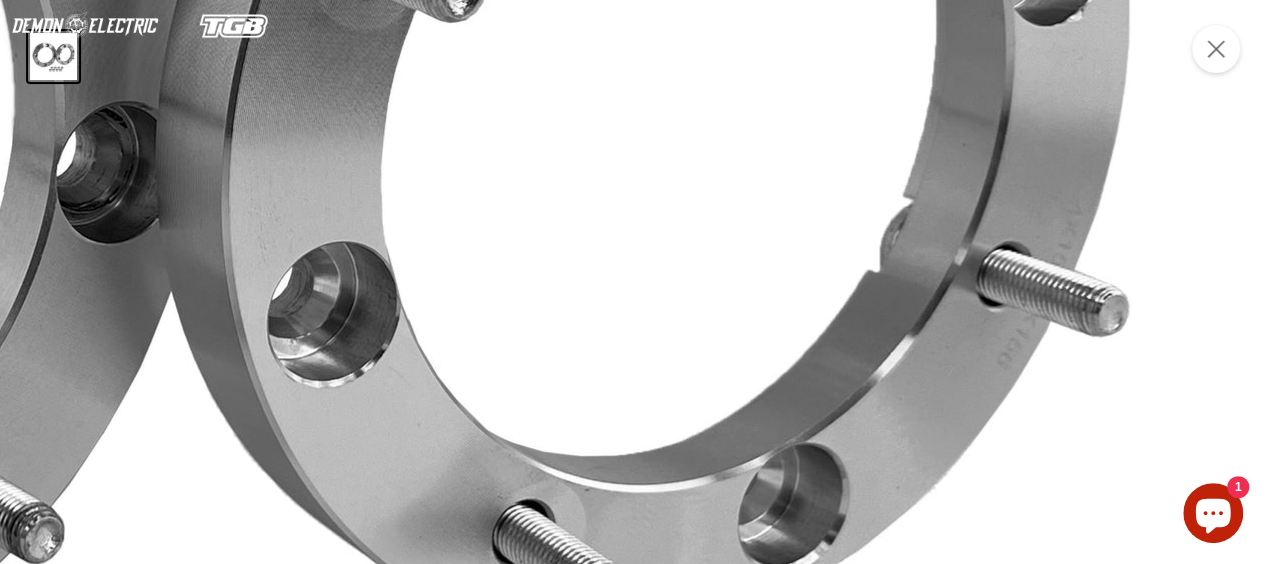 click at bounding box center [58, 211] 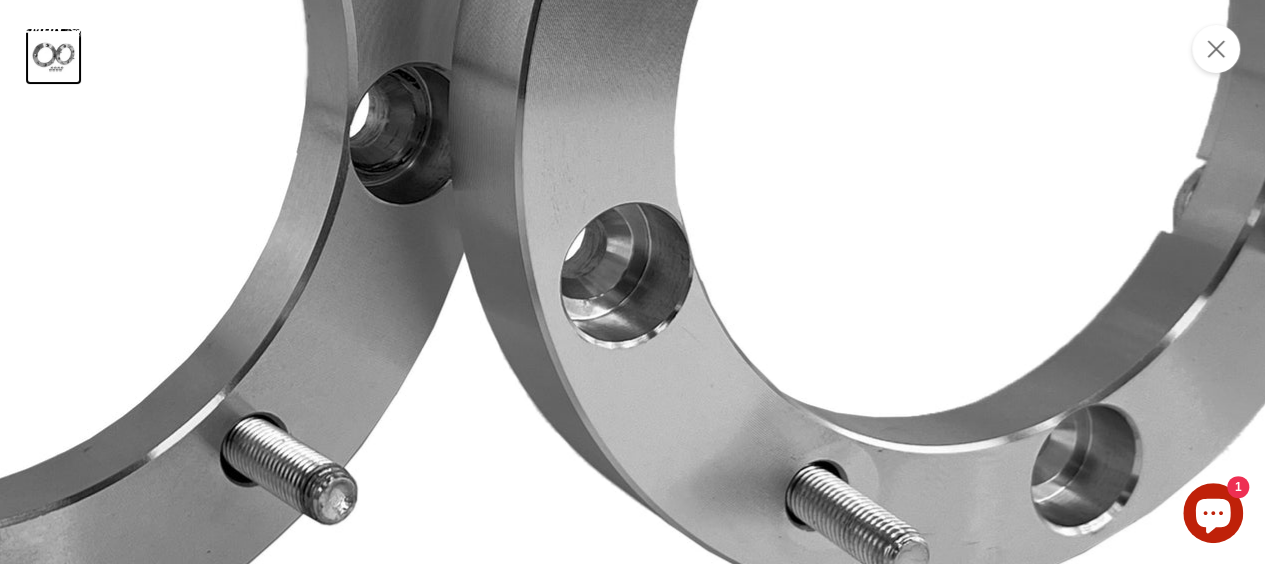 click at bounding box center [351, 172] 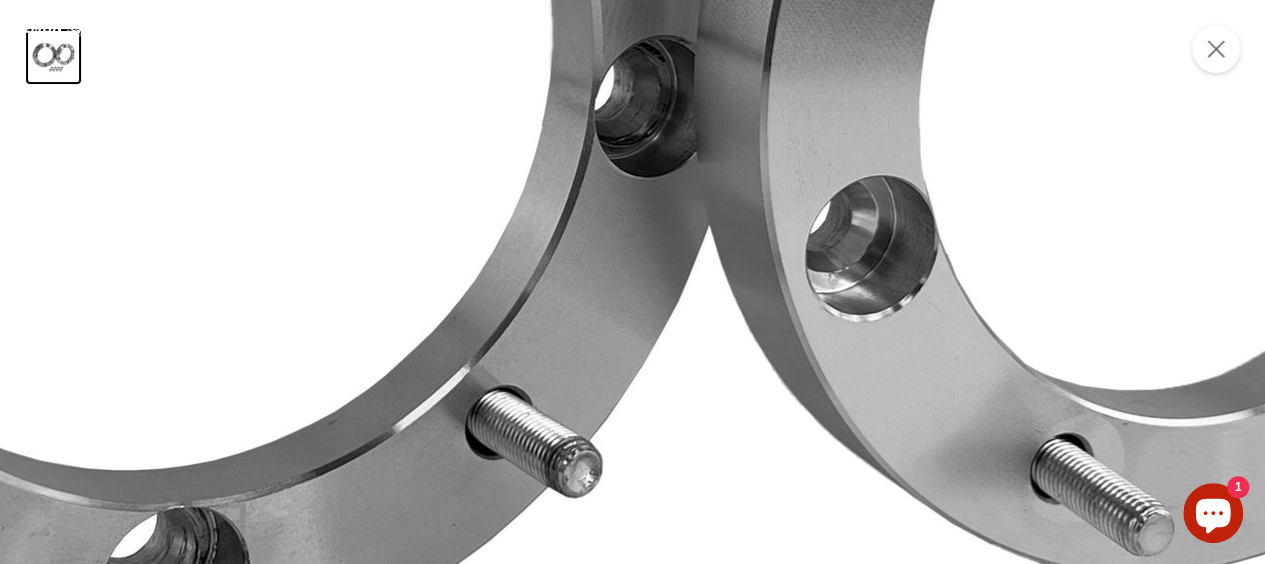click at bounding box center [596, 145] 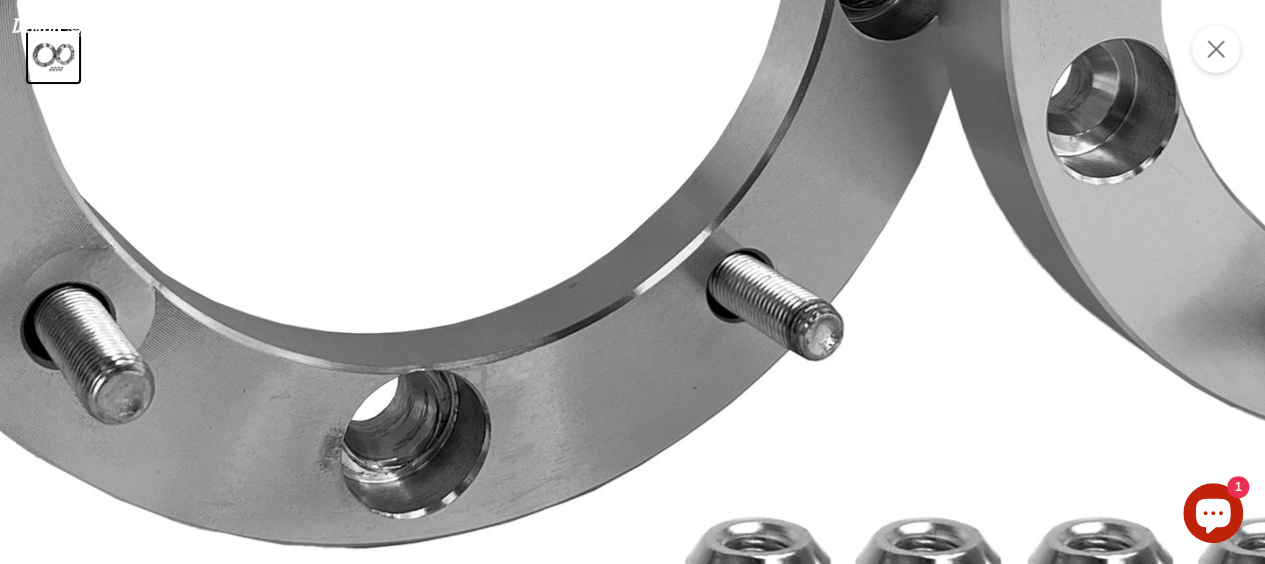 click at bounding box center [837, 8] 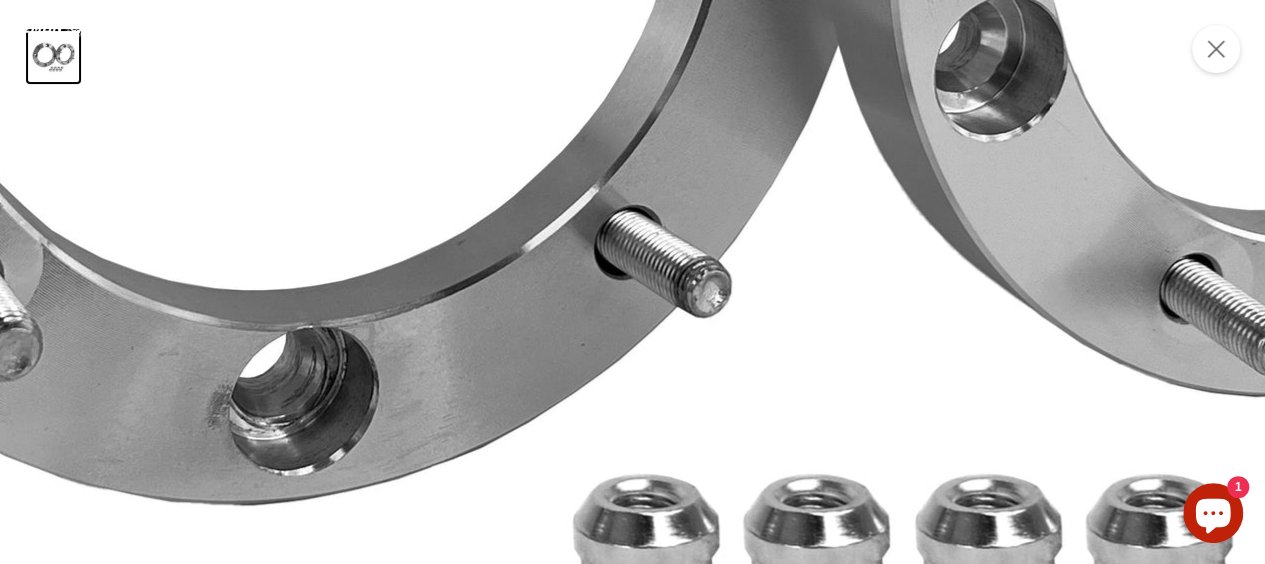 click at bounding box center (725, -35) 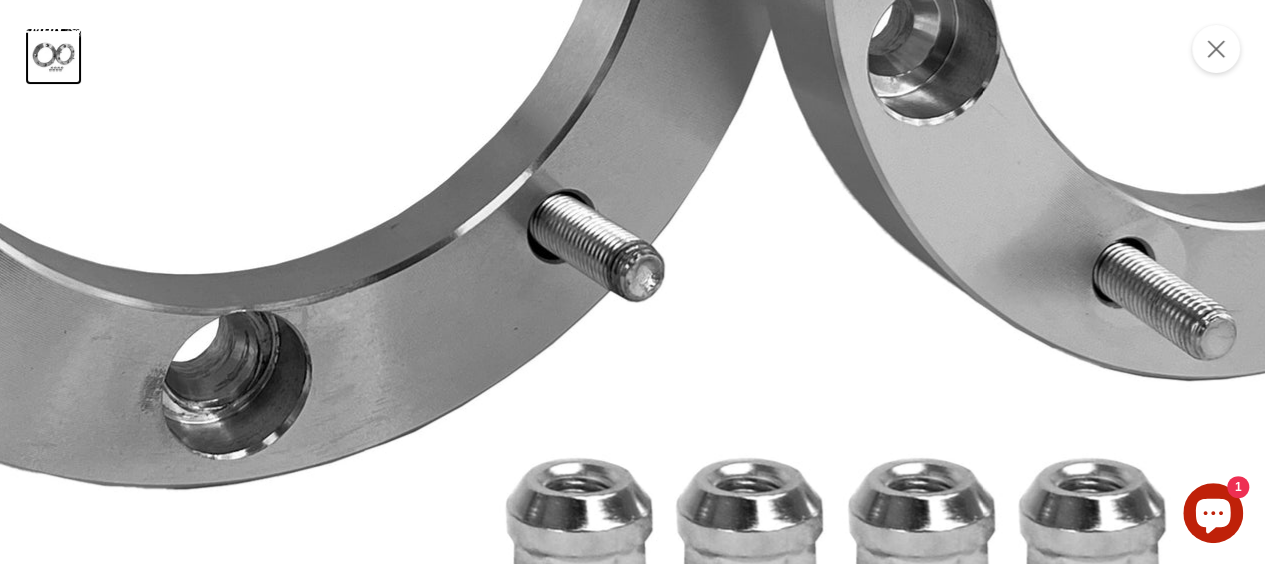 click at bounding box center (658, -51) 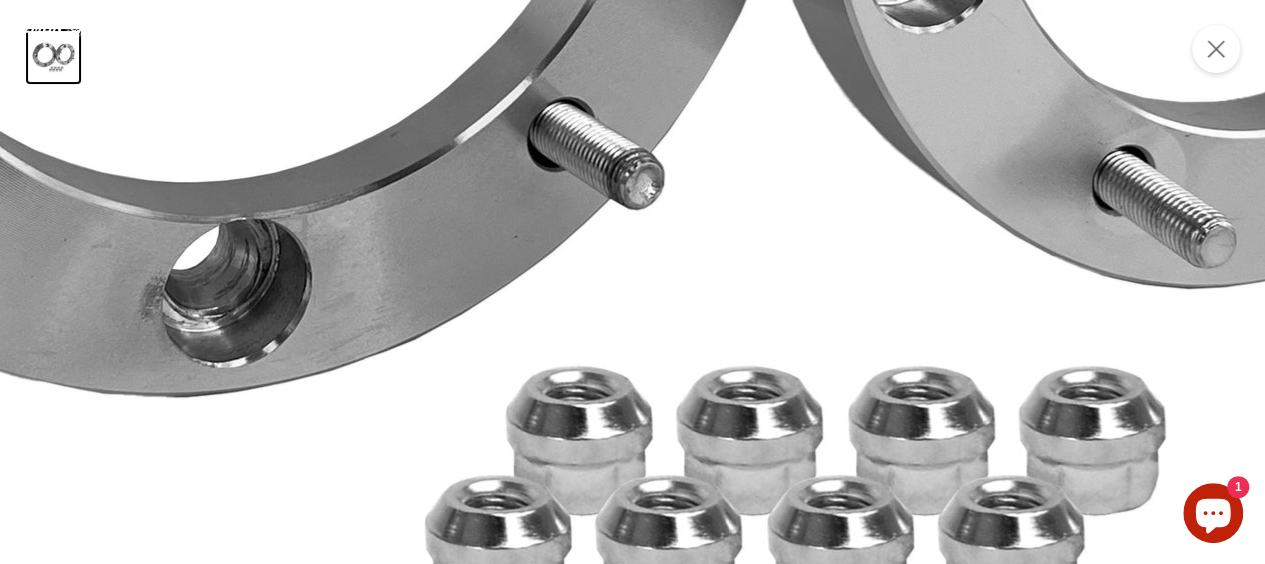 click at bounding box center (658, -143) 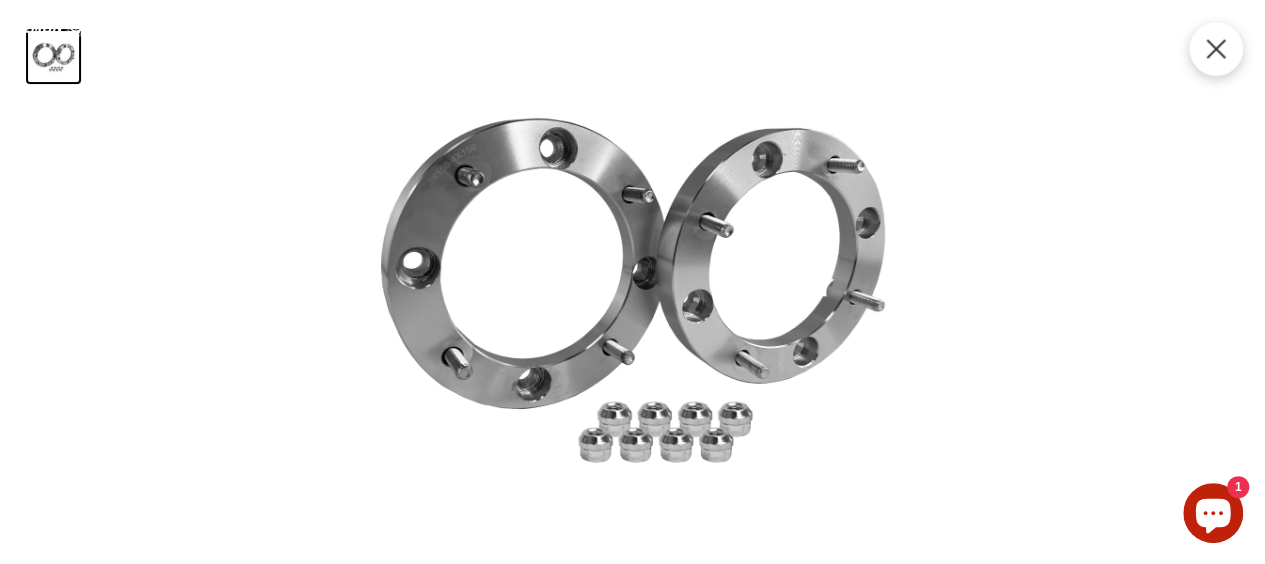 click 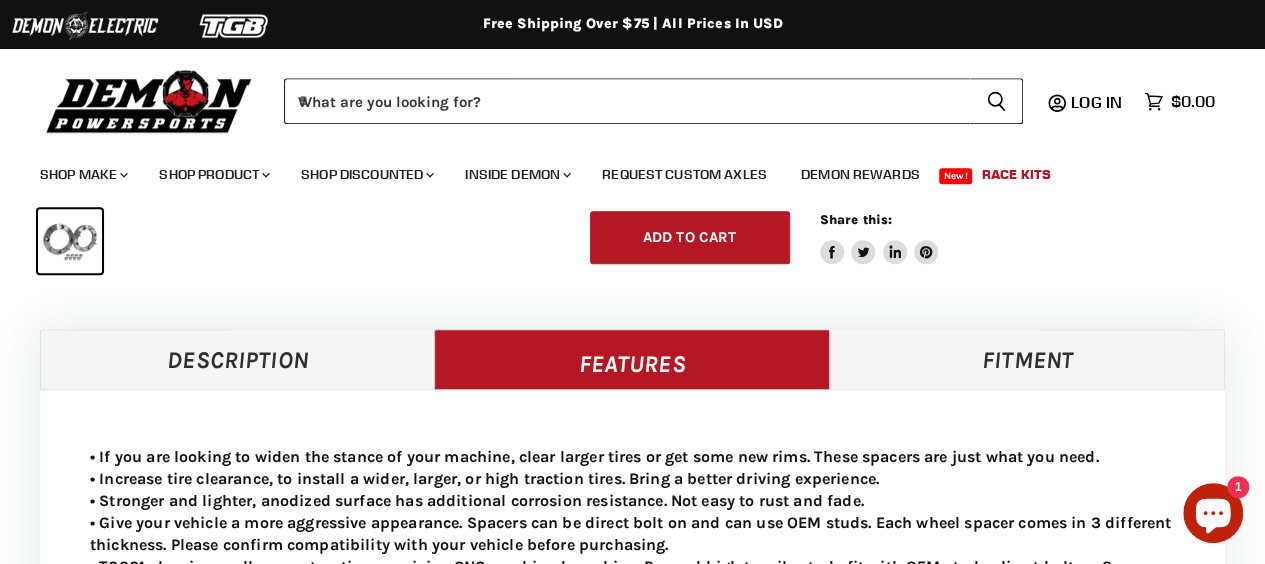 scroll, scrollTop: 600, scrollLeft: 0, axis: vertical 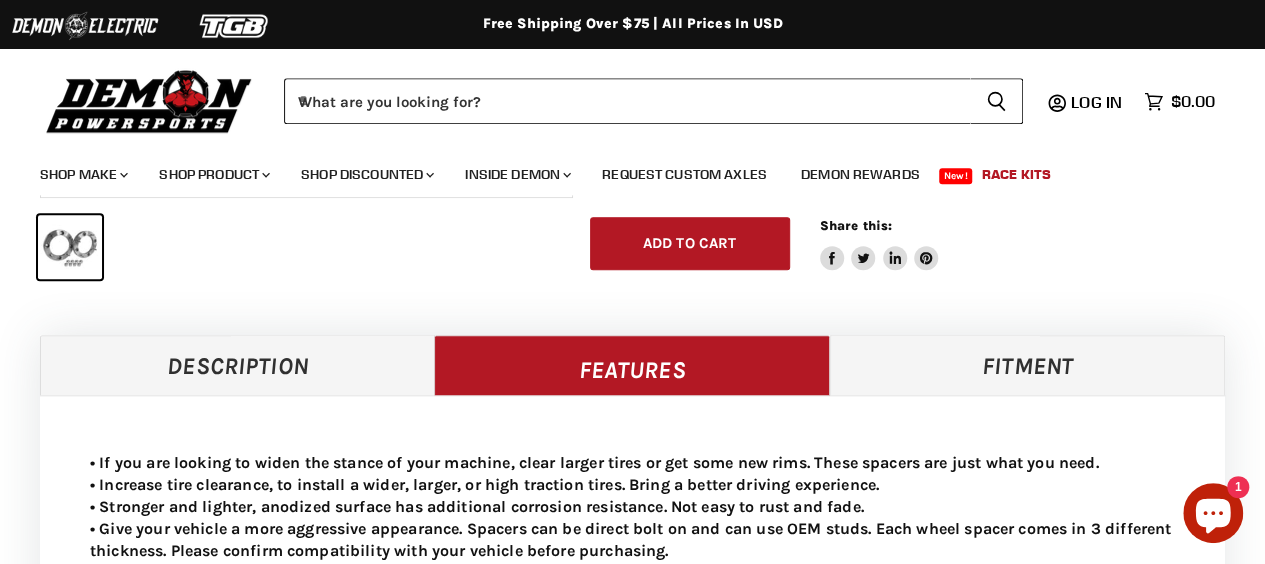 click on "Description" at bounding box center (237, 365) 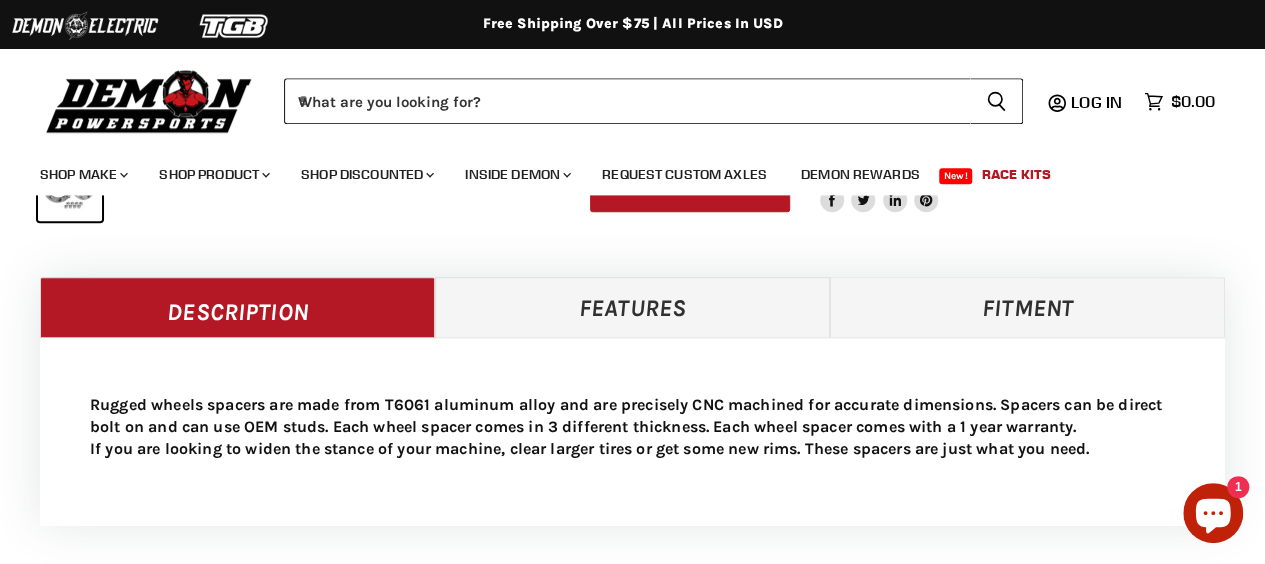 scroll, scrollTop: 700, scrollLeft: 0, axis: vertical 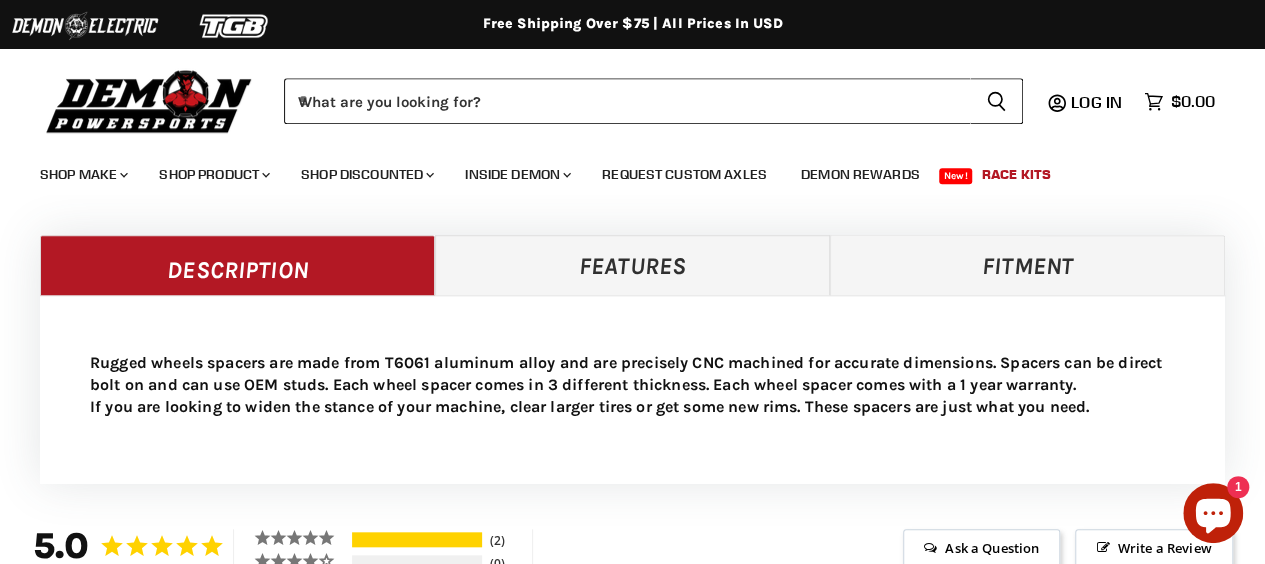 click on "Features" at bounding box center (632, 265) 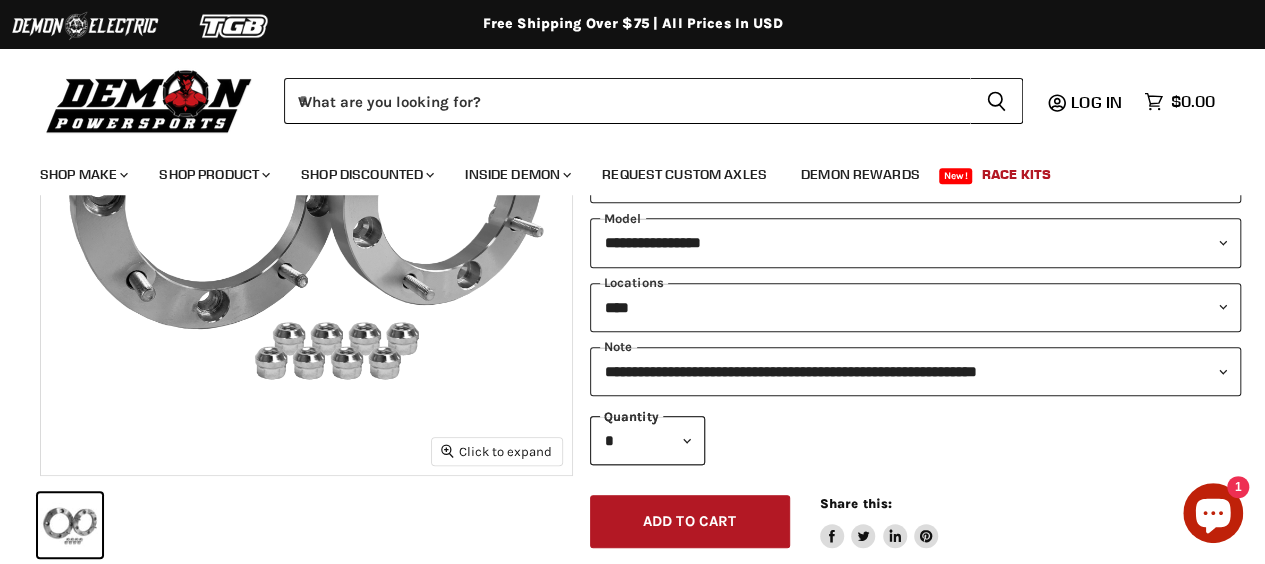 scroll, scrollTop: 300, scrollLeft: 0, axis: vertical 